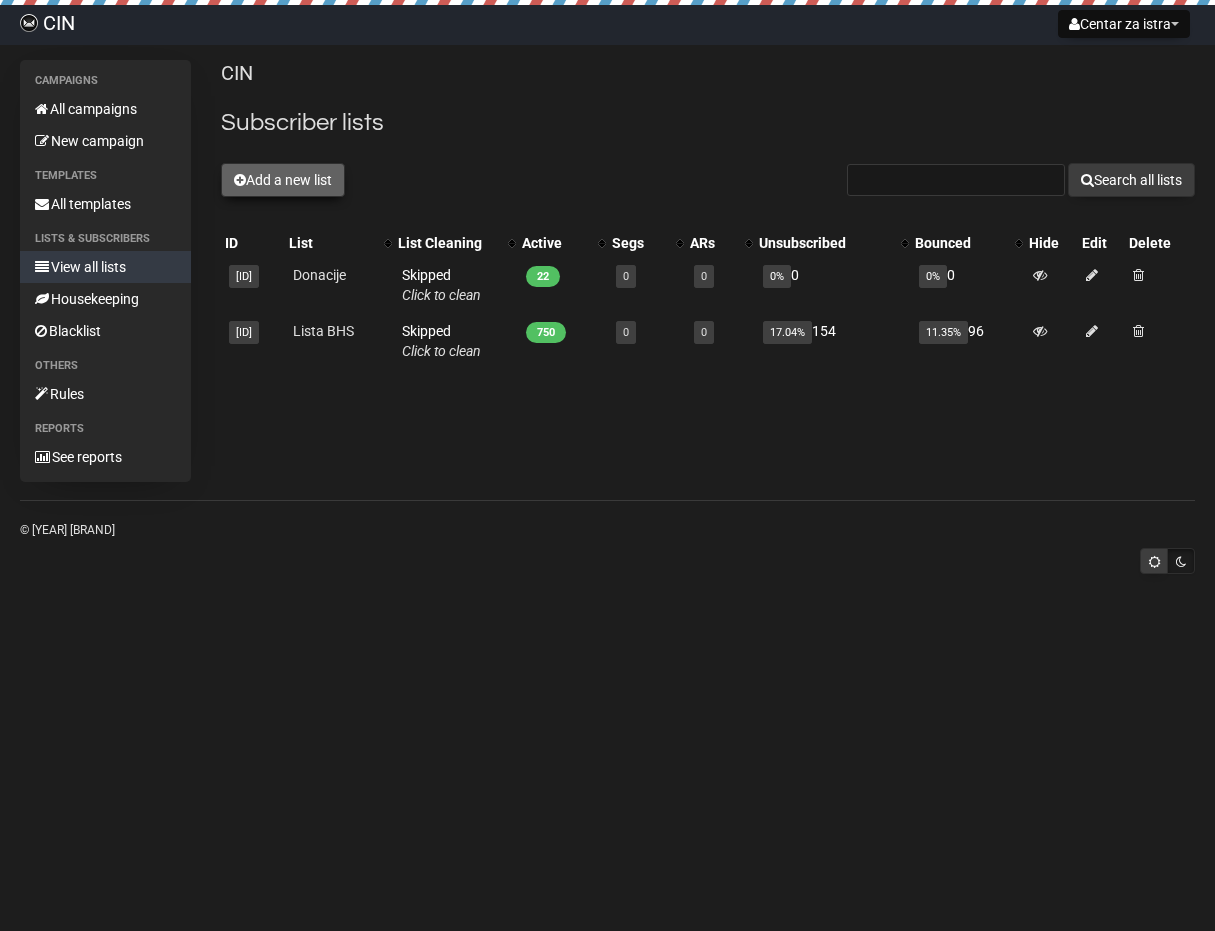 scroll, scrollTop: 0, scrollLeft: 0, axis: both 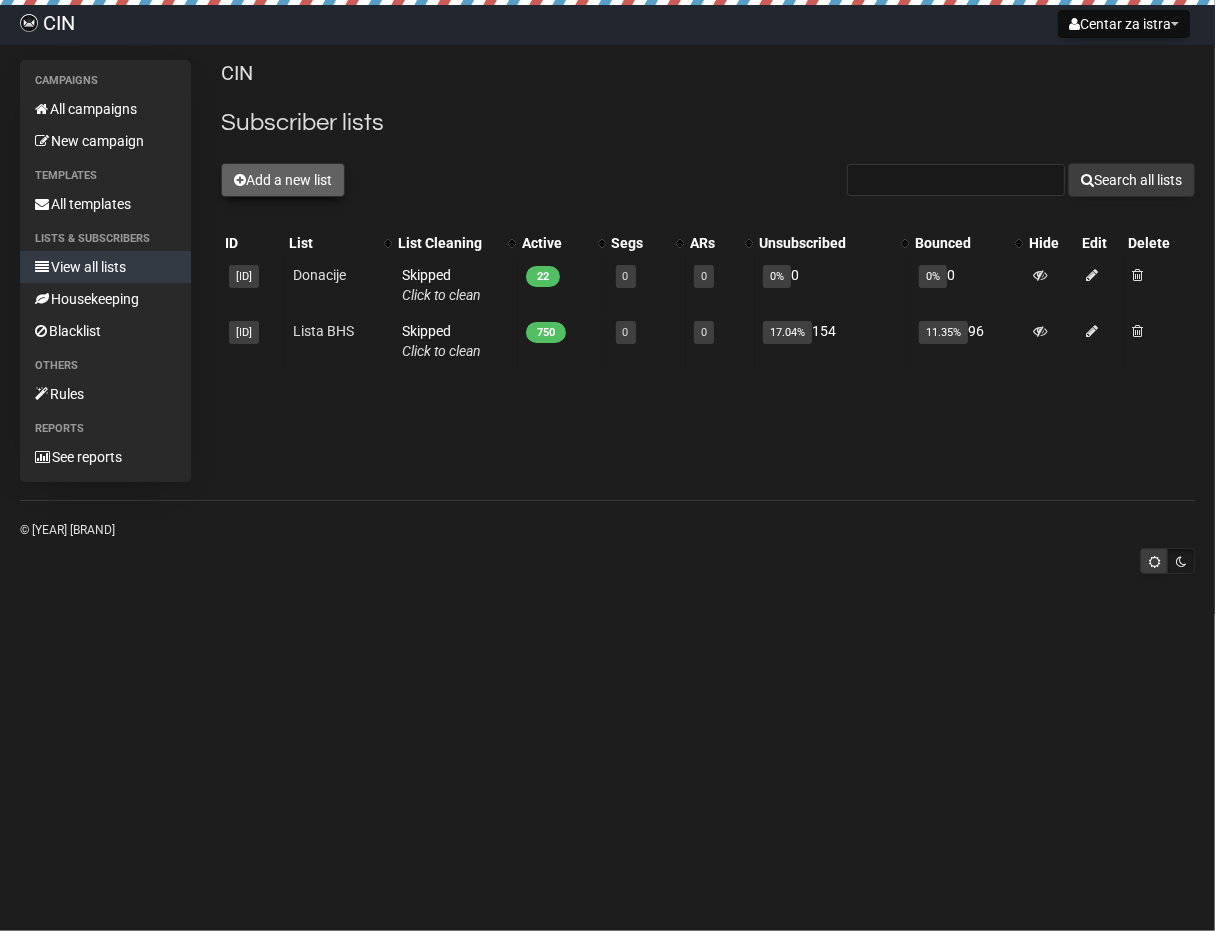 click on "Add a new list" at bounding box center (283, 180) 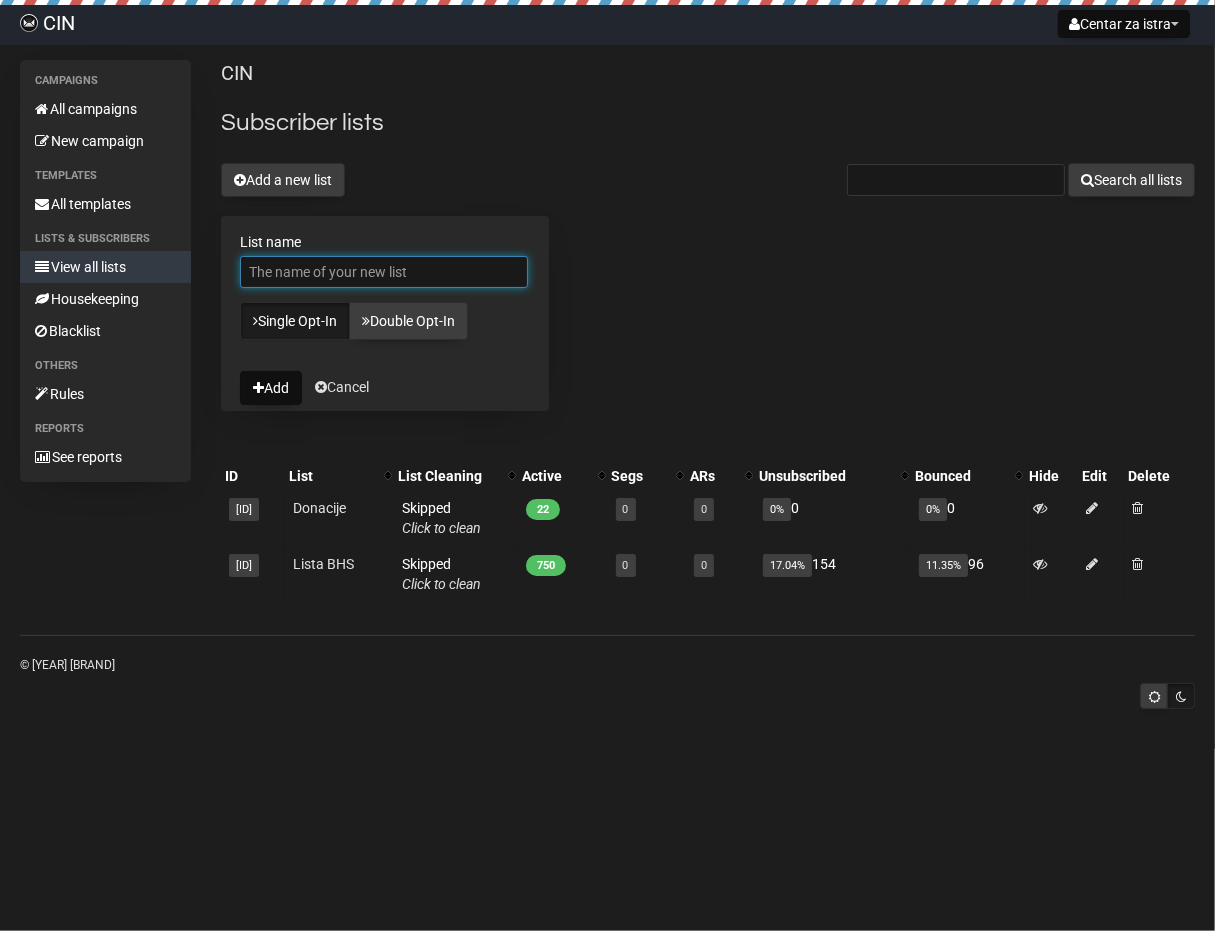 scroll, scrollTop: 0, scrollLeft: 0, axis: both 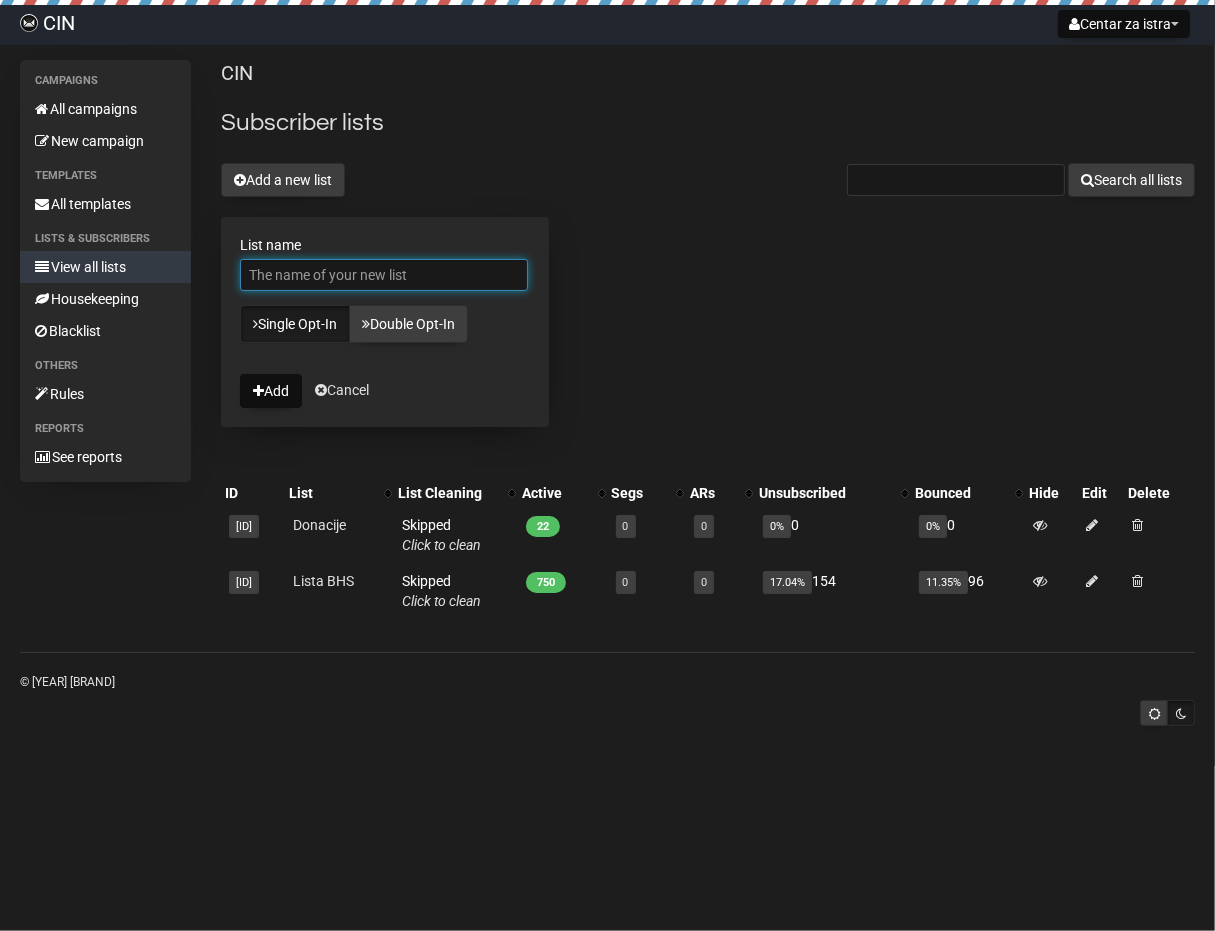 click on "List name" at bounding box center [384, 275] 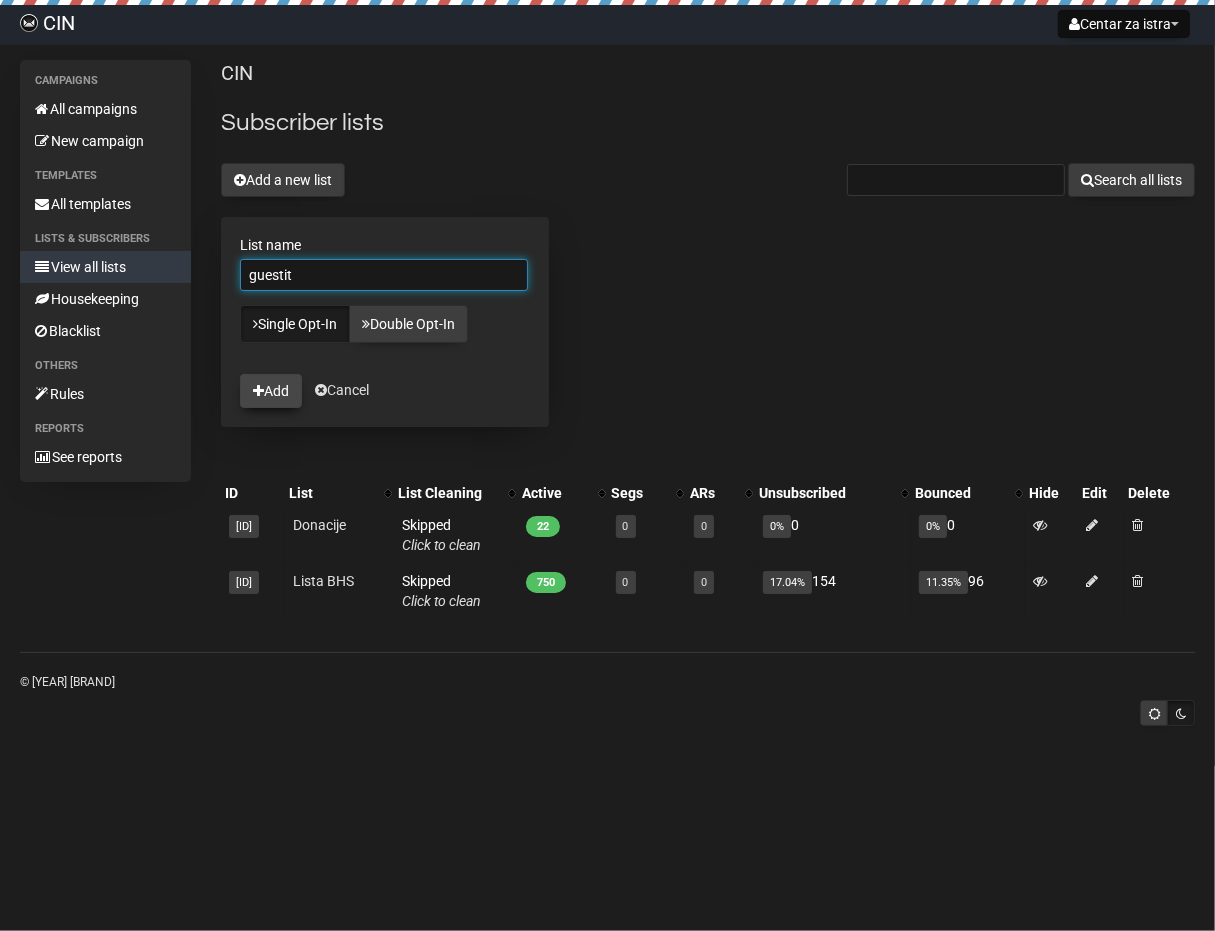 type on "guestit" 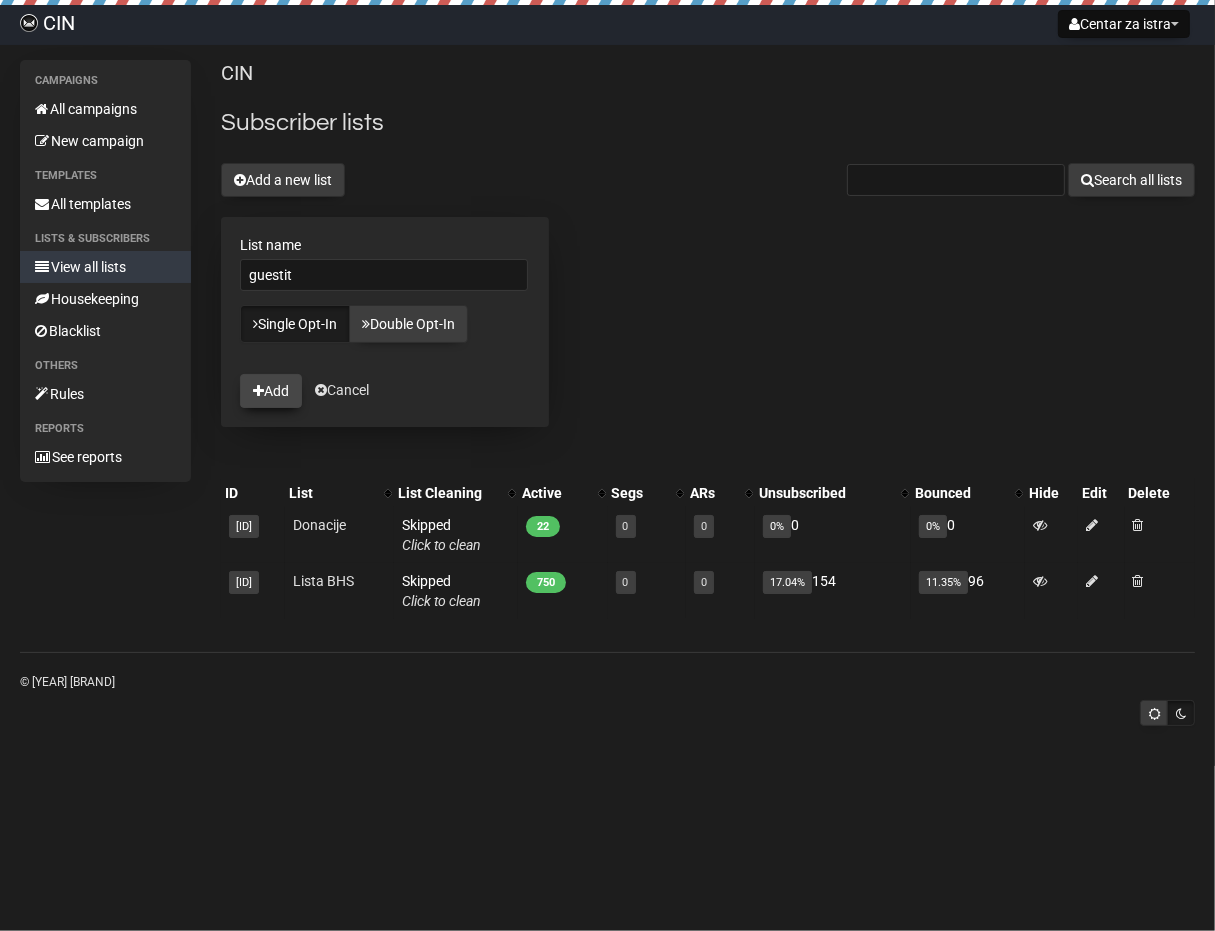 click on "Add" at bounding box center (271, 391) 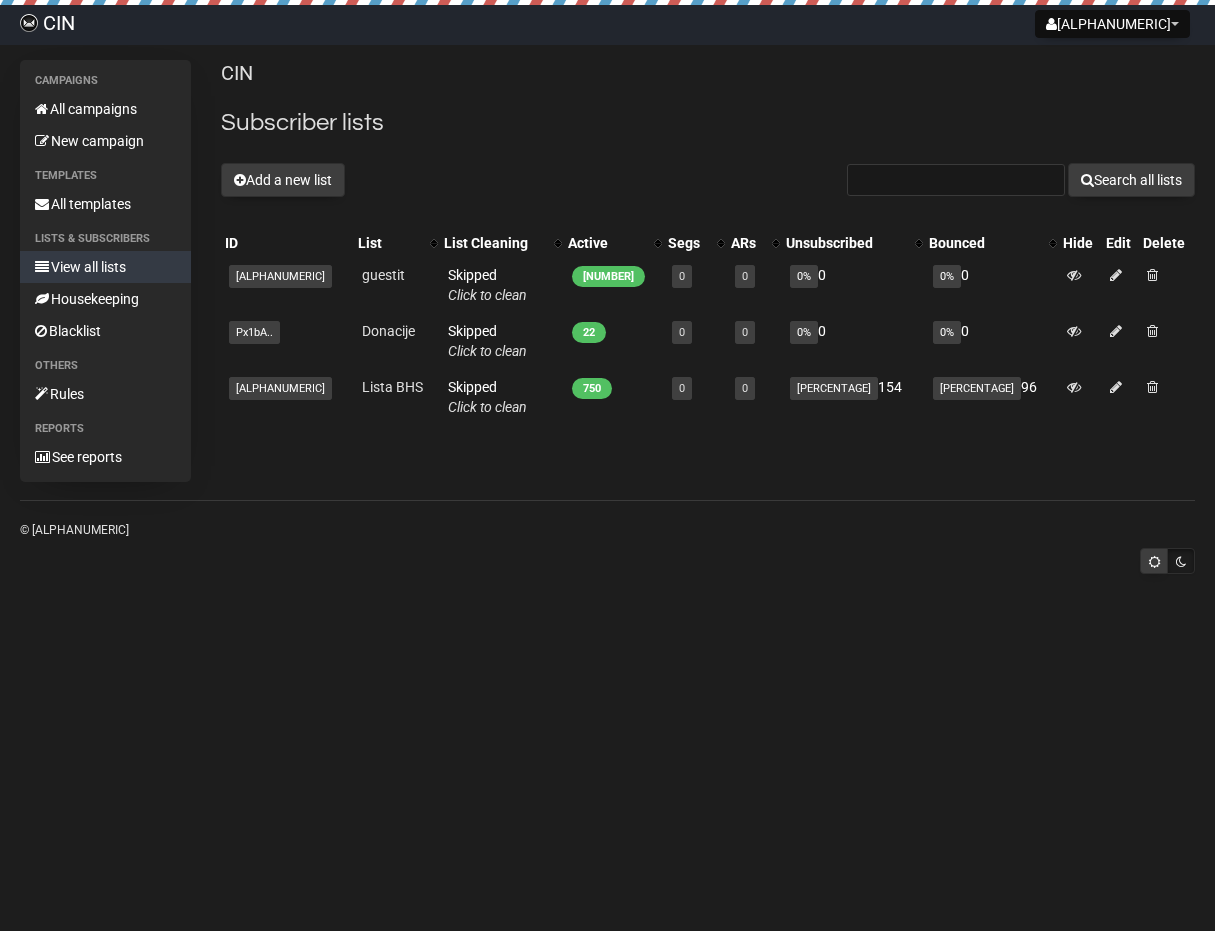 scroll, scrollTop: 0, scrollLeft: 0, axis: both 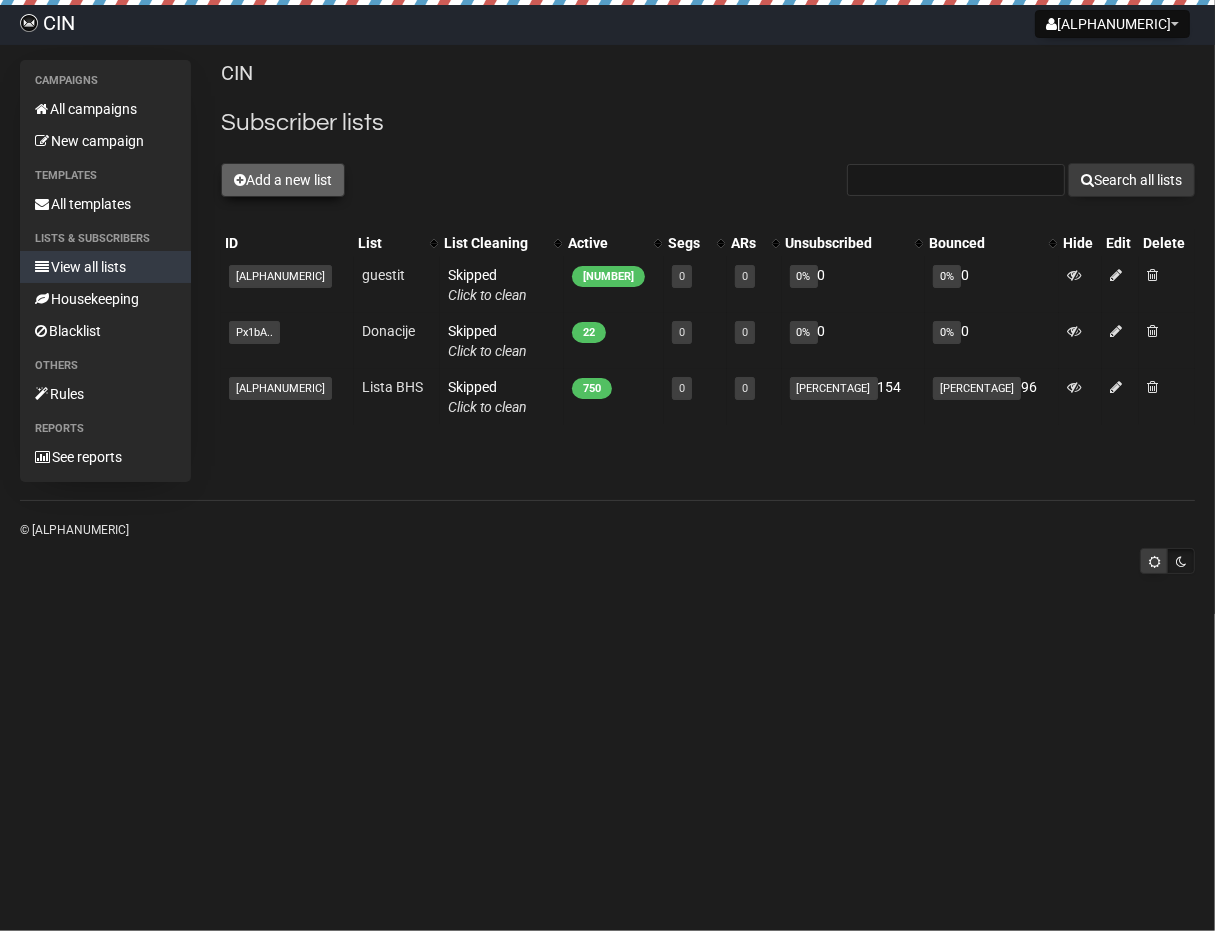 click on "Add a new list" at bounding box center (283, 180) 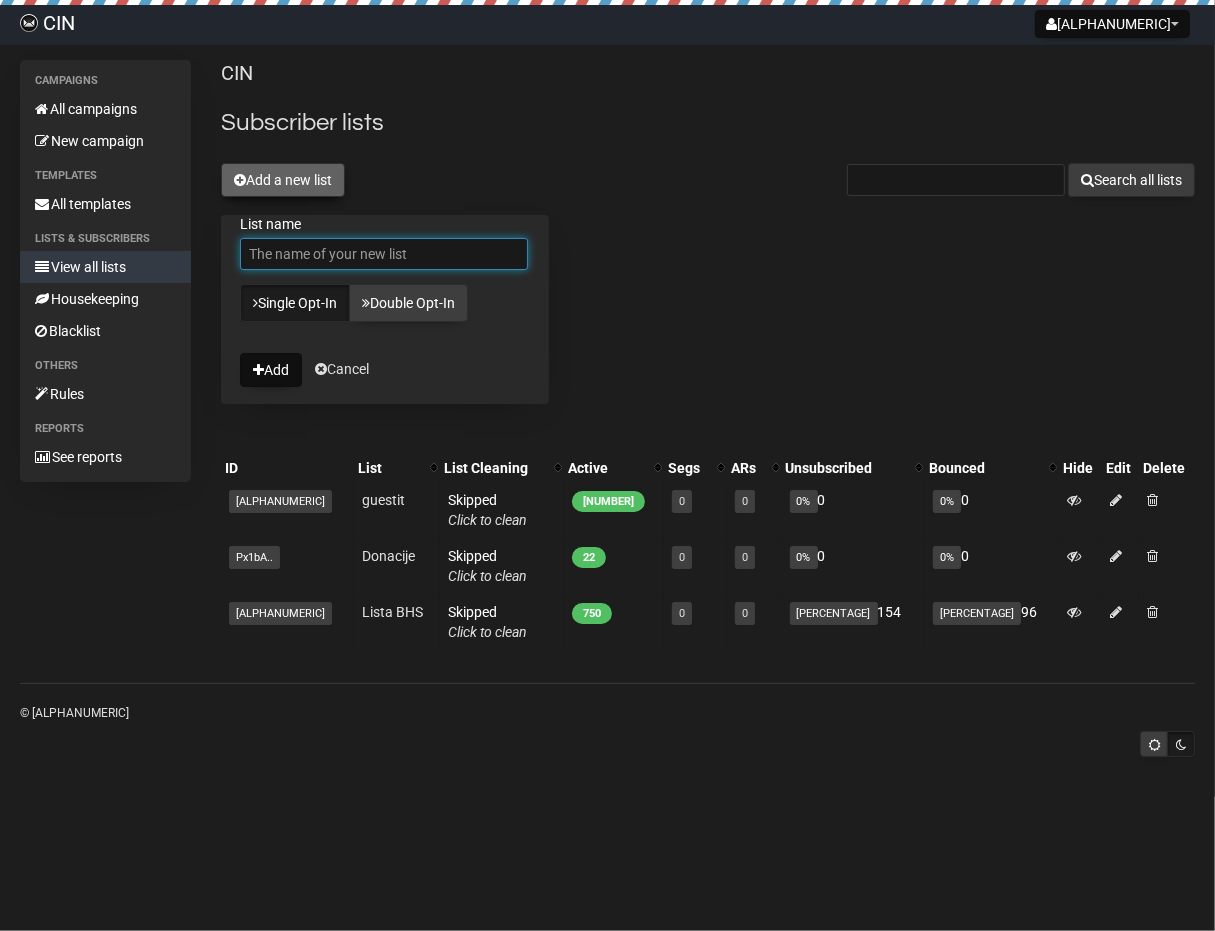 scroll, scrollTop: 0, scrollLeft: 0, axis: both 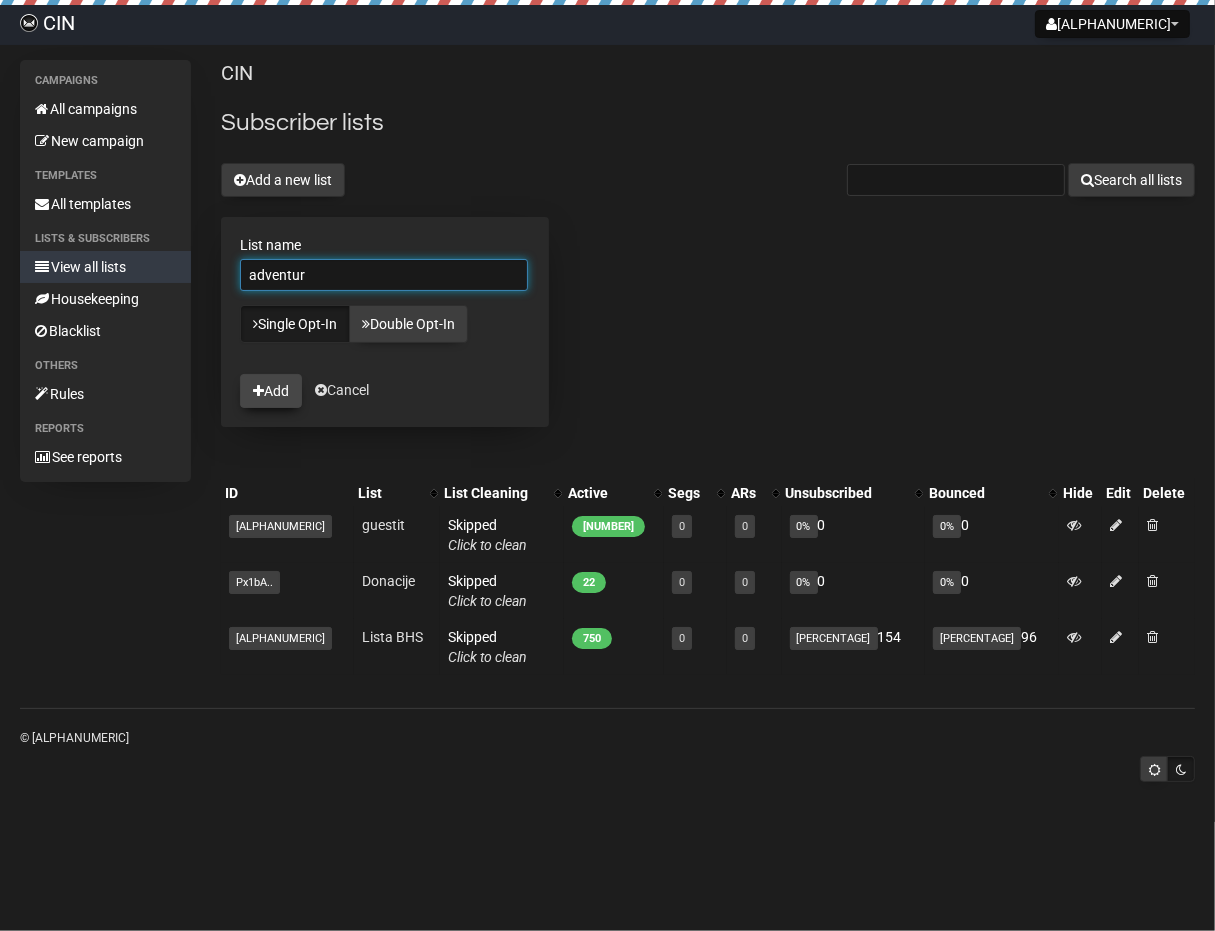type on "adventur" 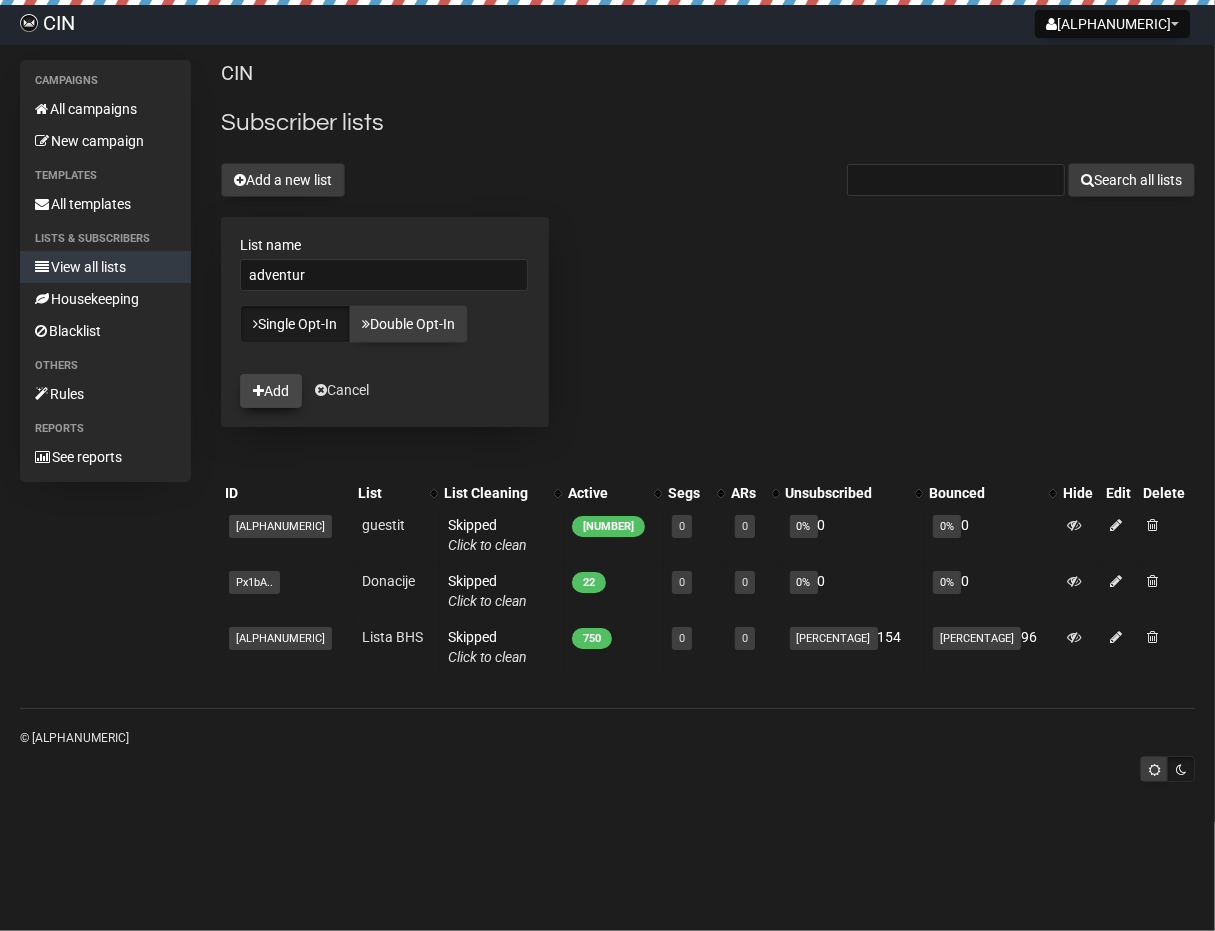 click on "Add" at bounding box center (271, 391) 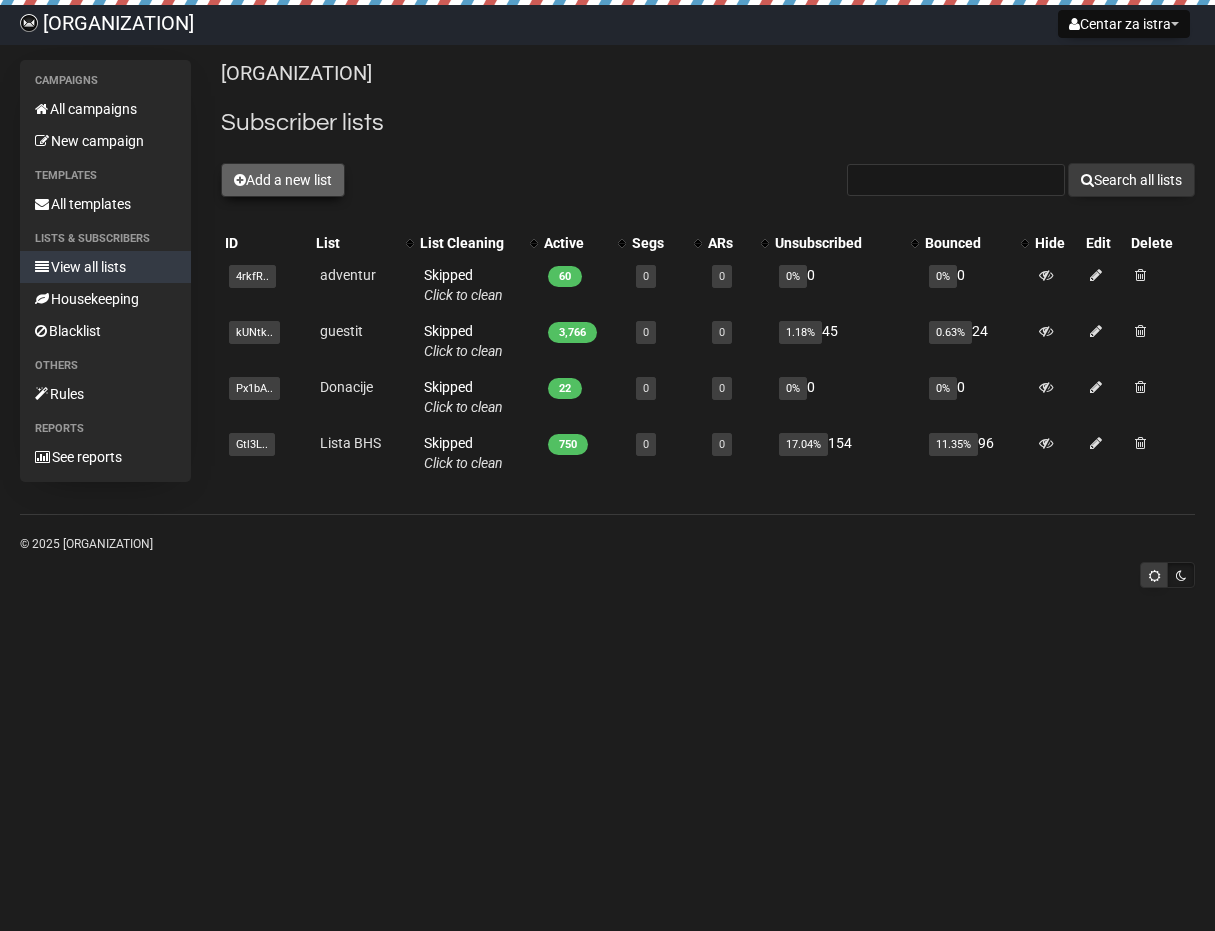 scroll, scrollTop: 0, scrollLeft: 0, axis: both 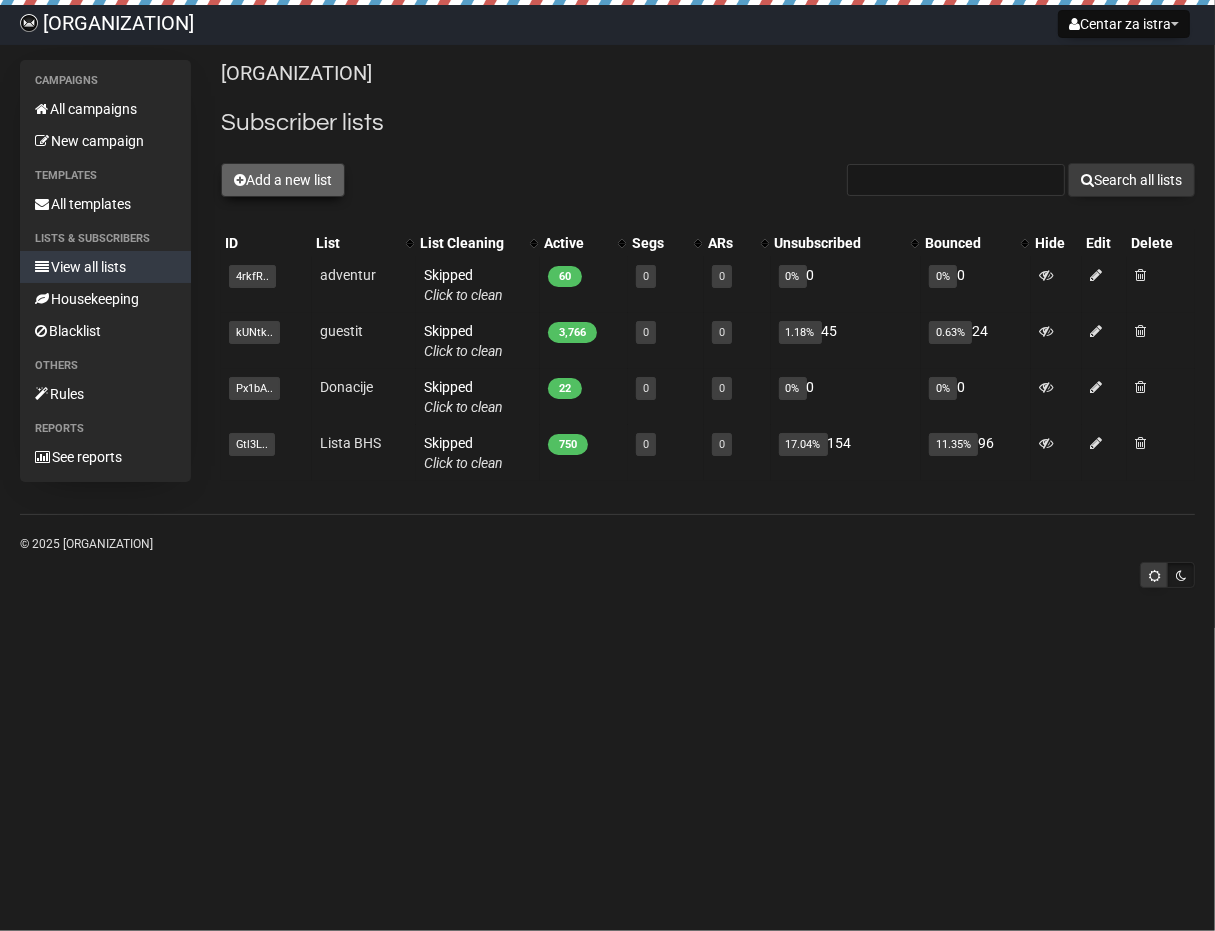 click on "Add a new list" at bounding box center (283, 180) 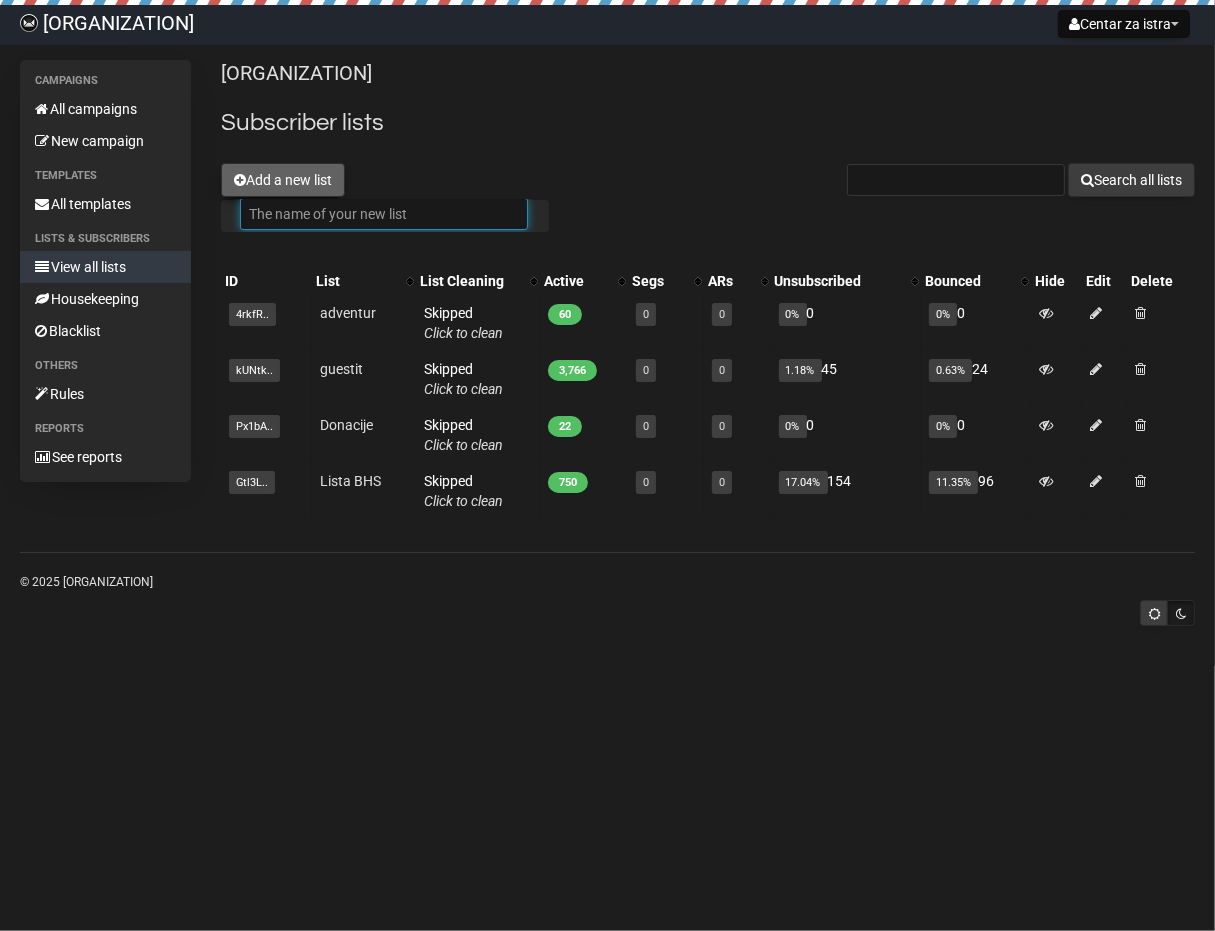 scroll, scrollTop: 0, scrollLeft: 0, axis: both 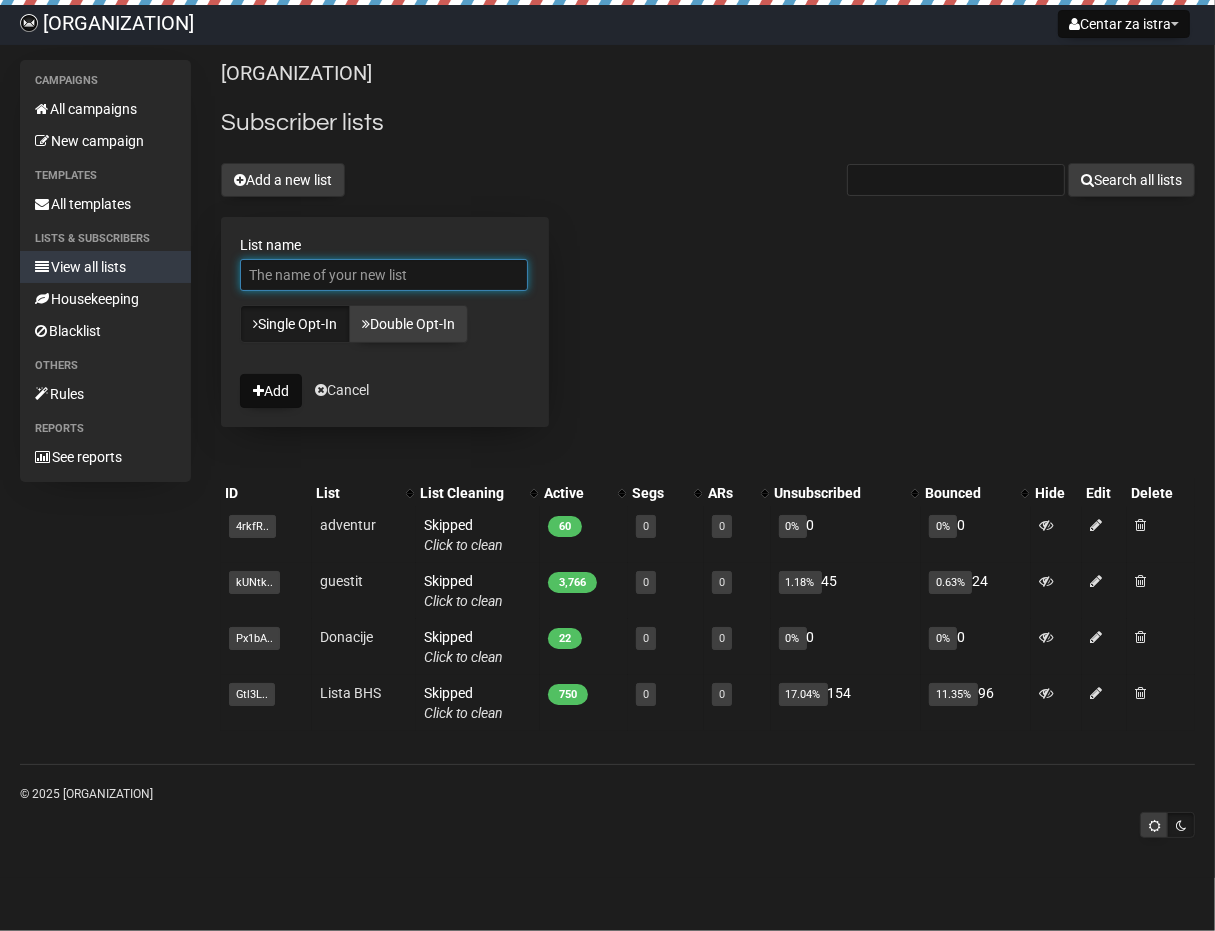 click on "List name" at bounding box center [384, 275] 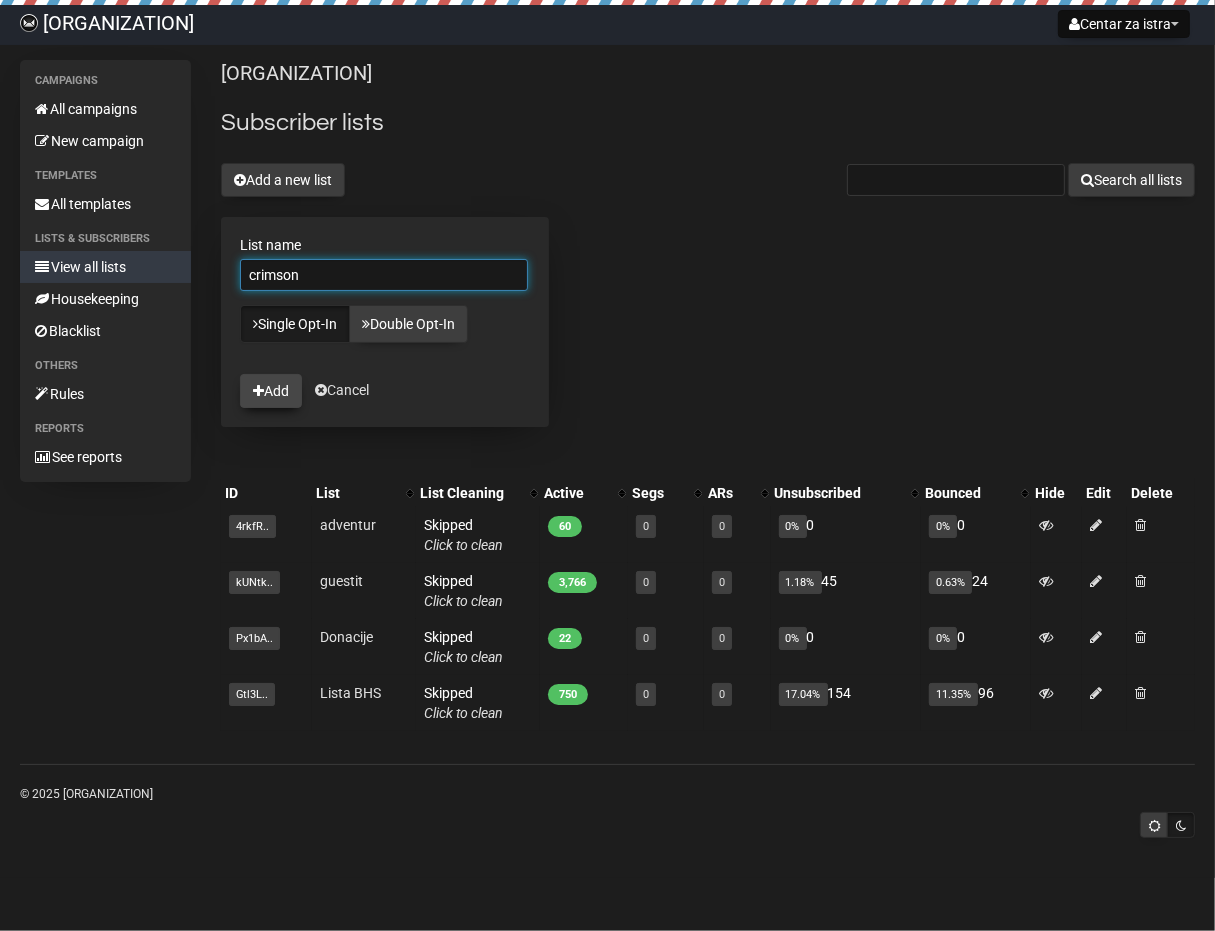 type on "crimson" 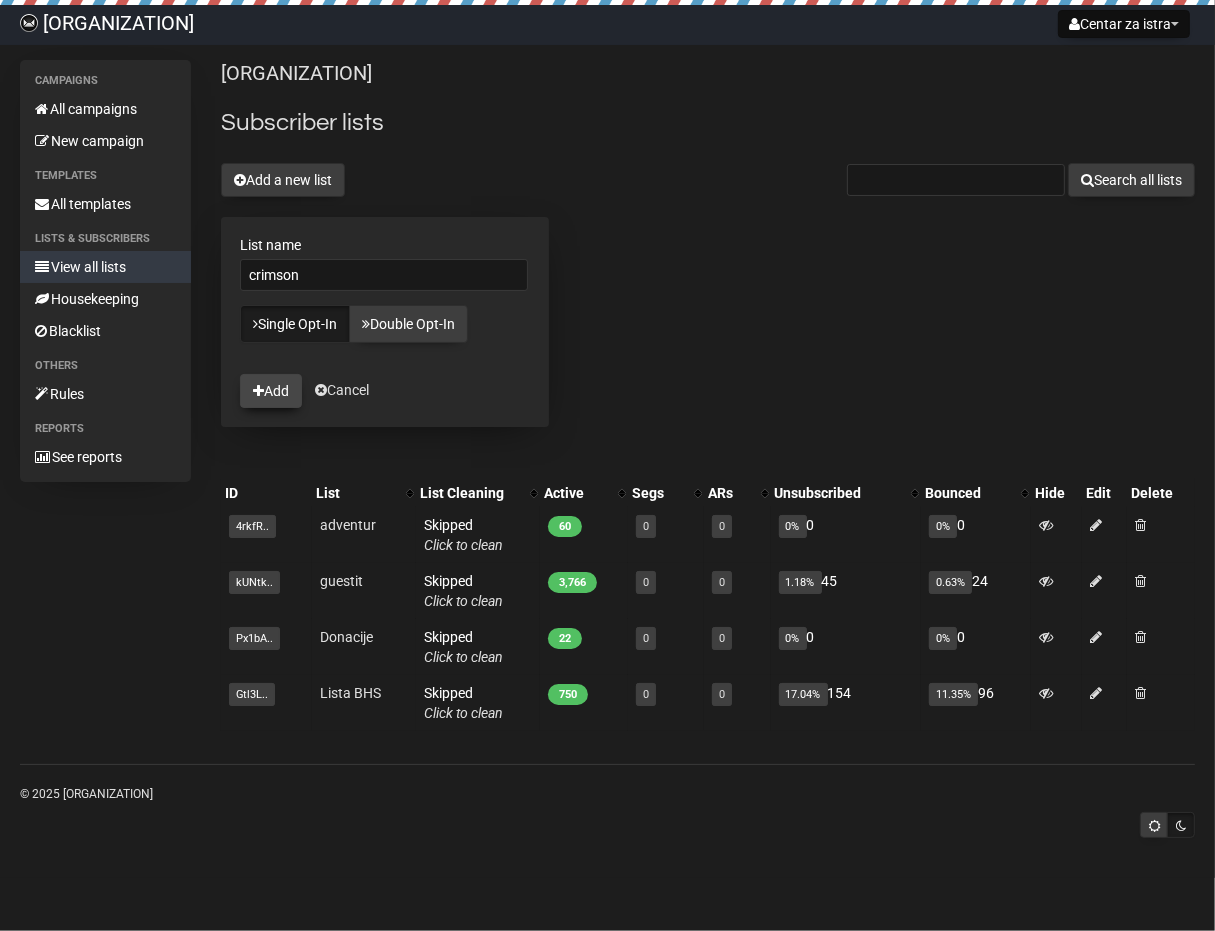 click at bounding box center (258, 391) 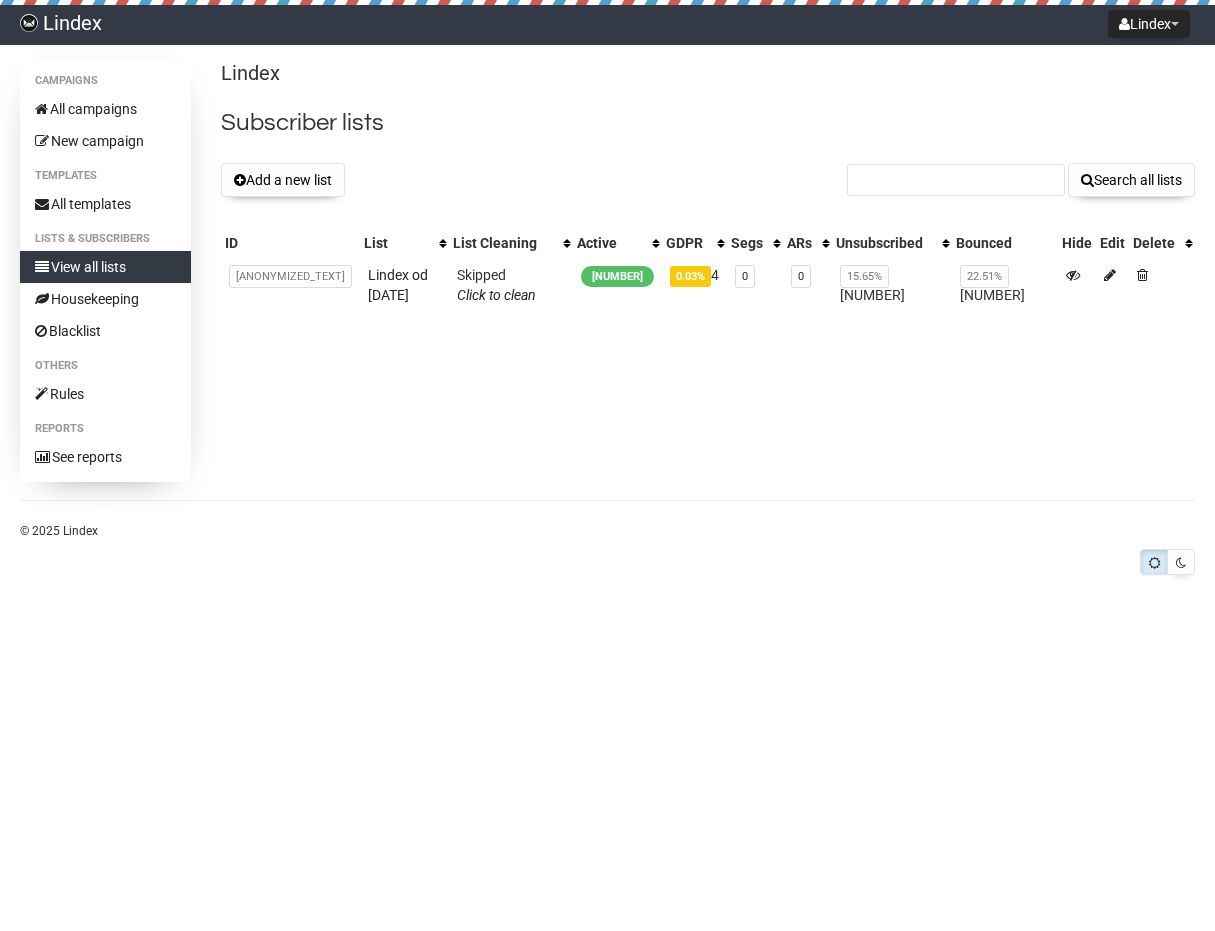 scroll, scrollTop: 0, scrollLeft: 0, axis: both 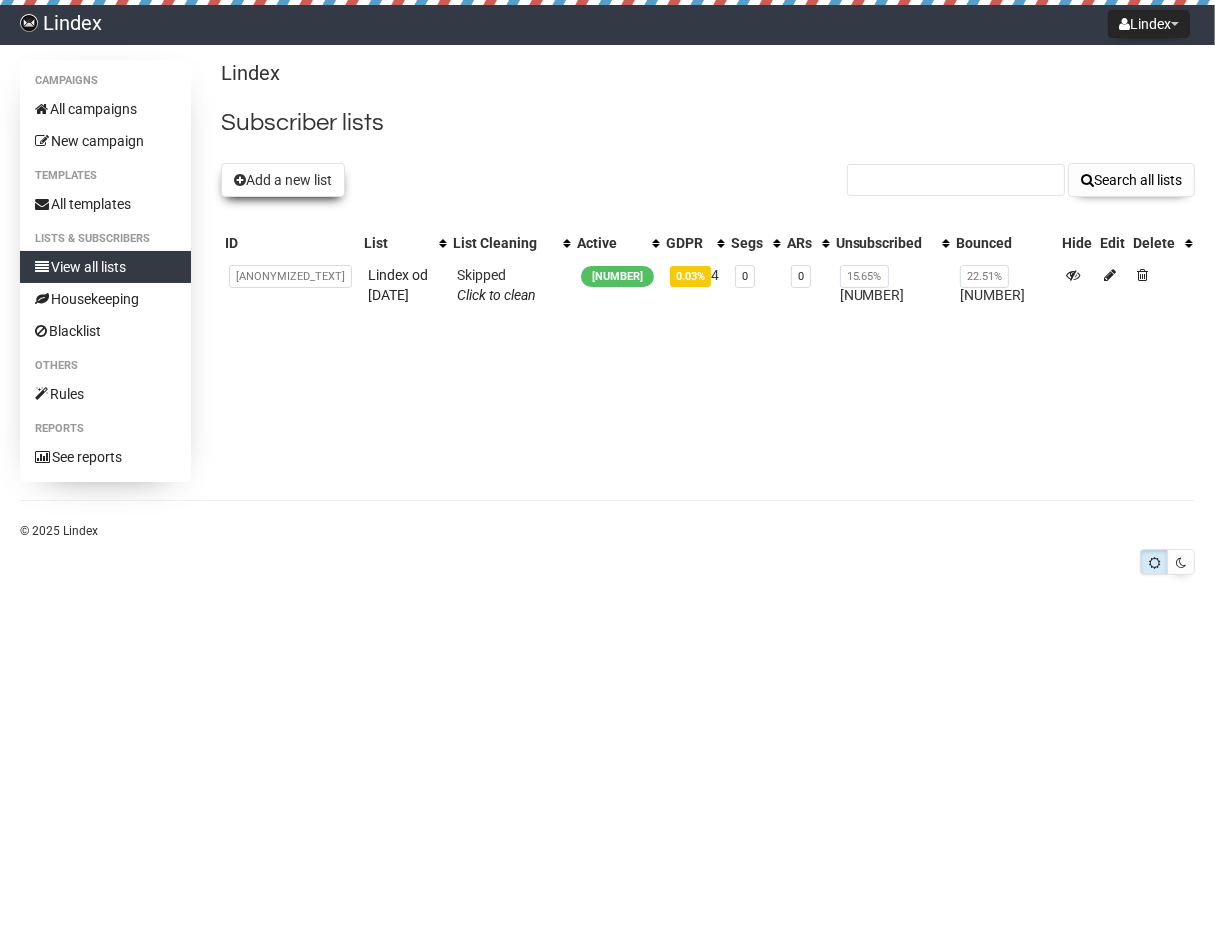 click on "Add a new list" at bounding box center [283, 180] 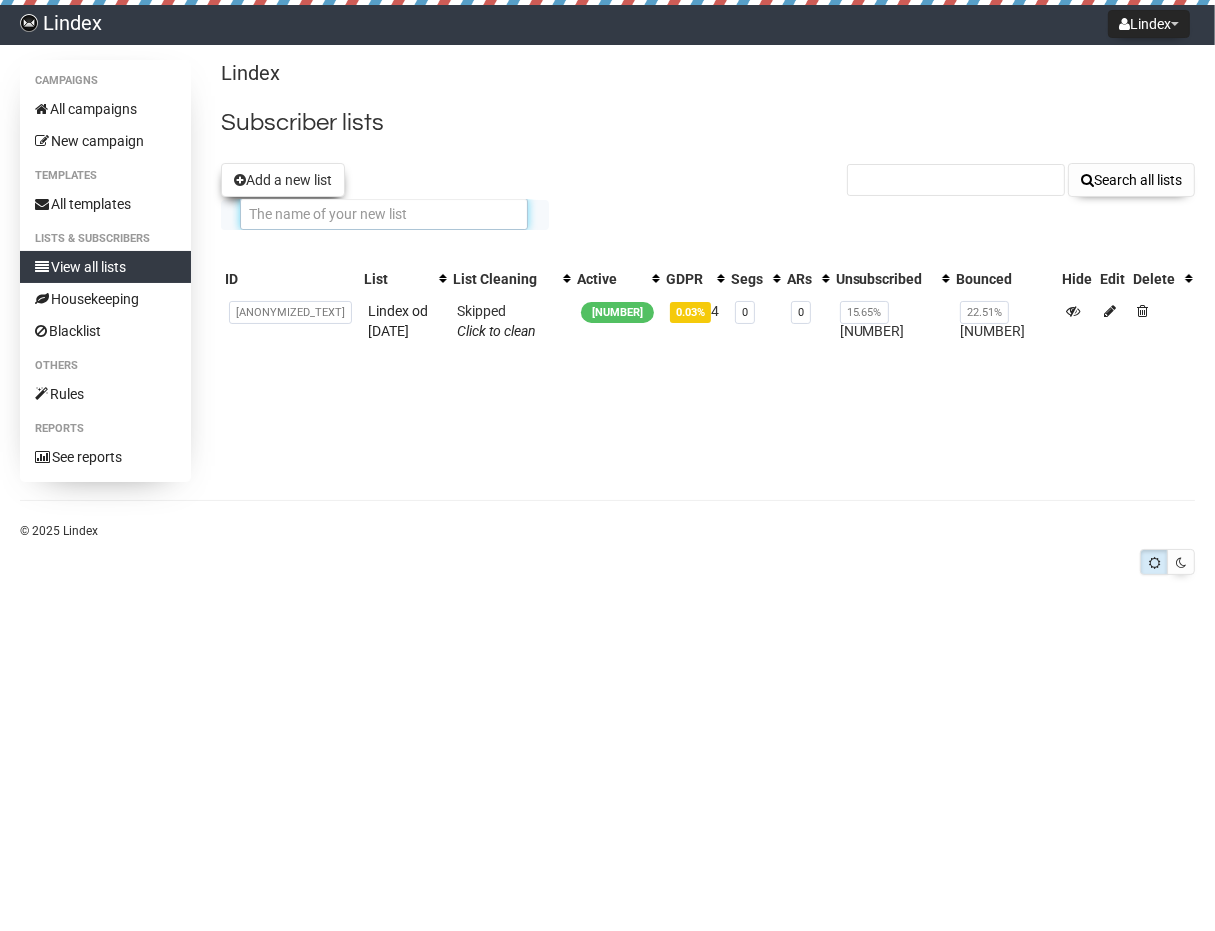 scroll, scrollTop: 0, scrollLeft: 0, axis: both 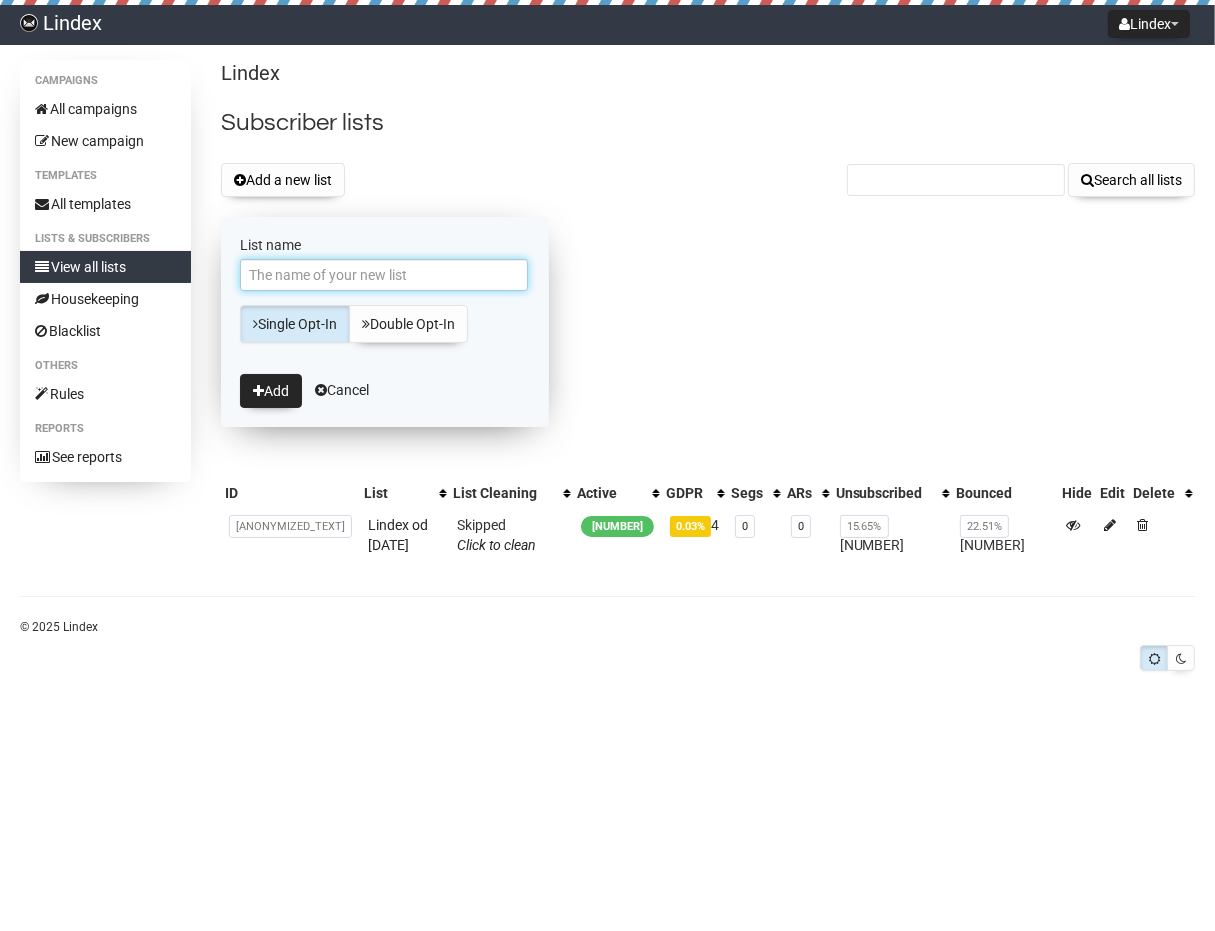 click on "List name" at bounding box center [384, 275] 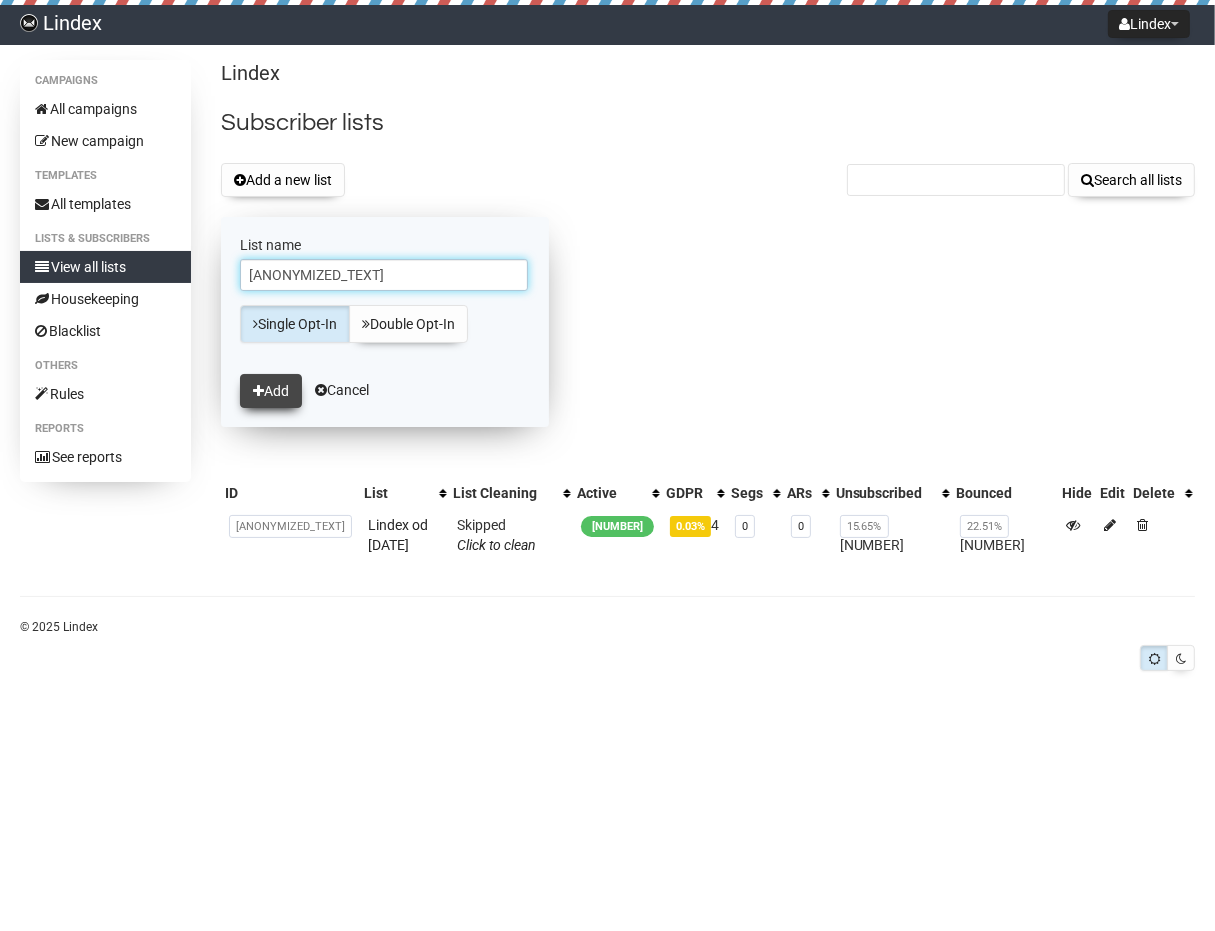 type on "crim" 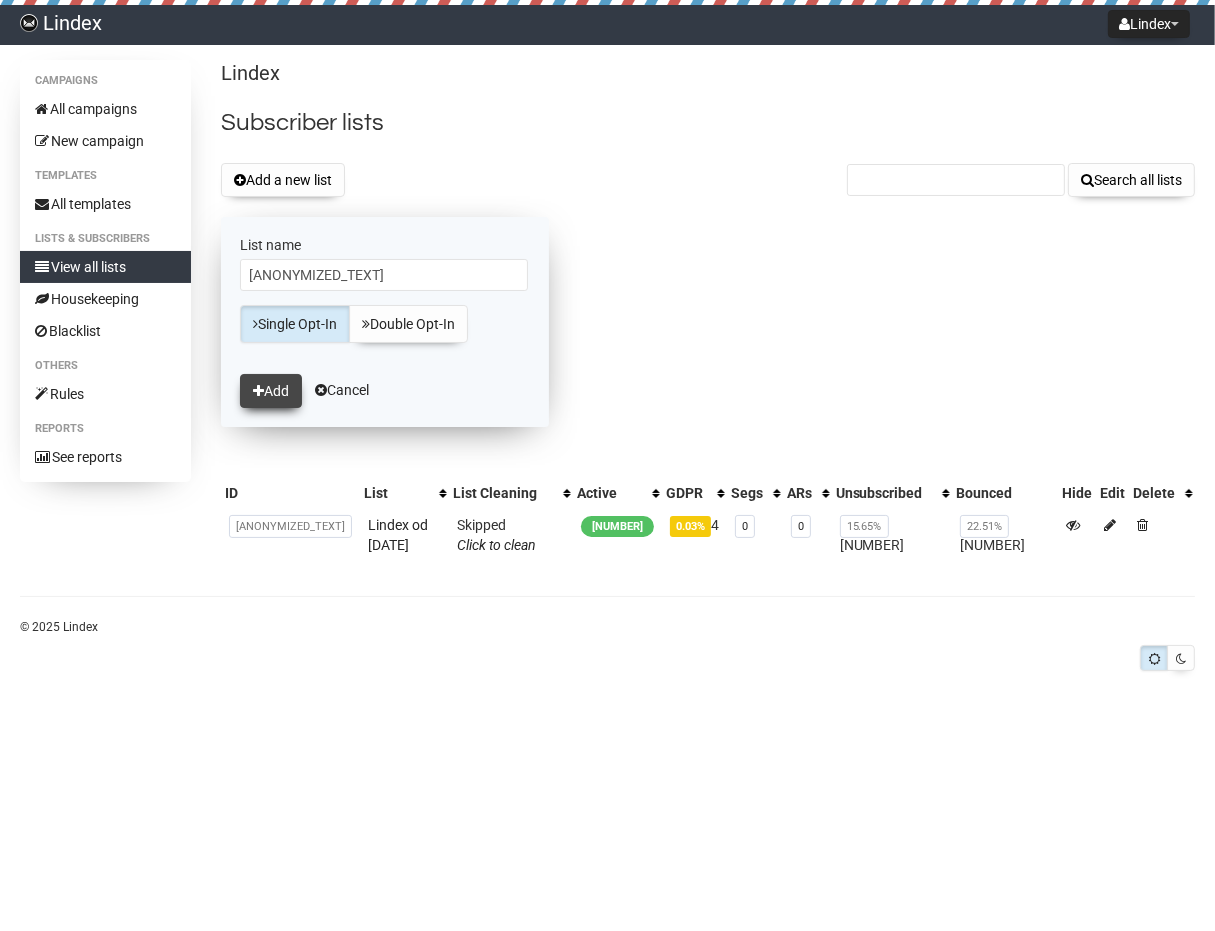 click at bounding box center [258, 391] 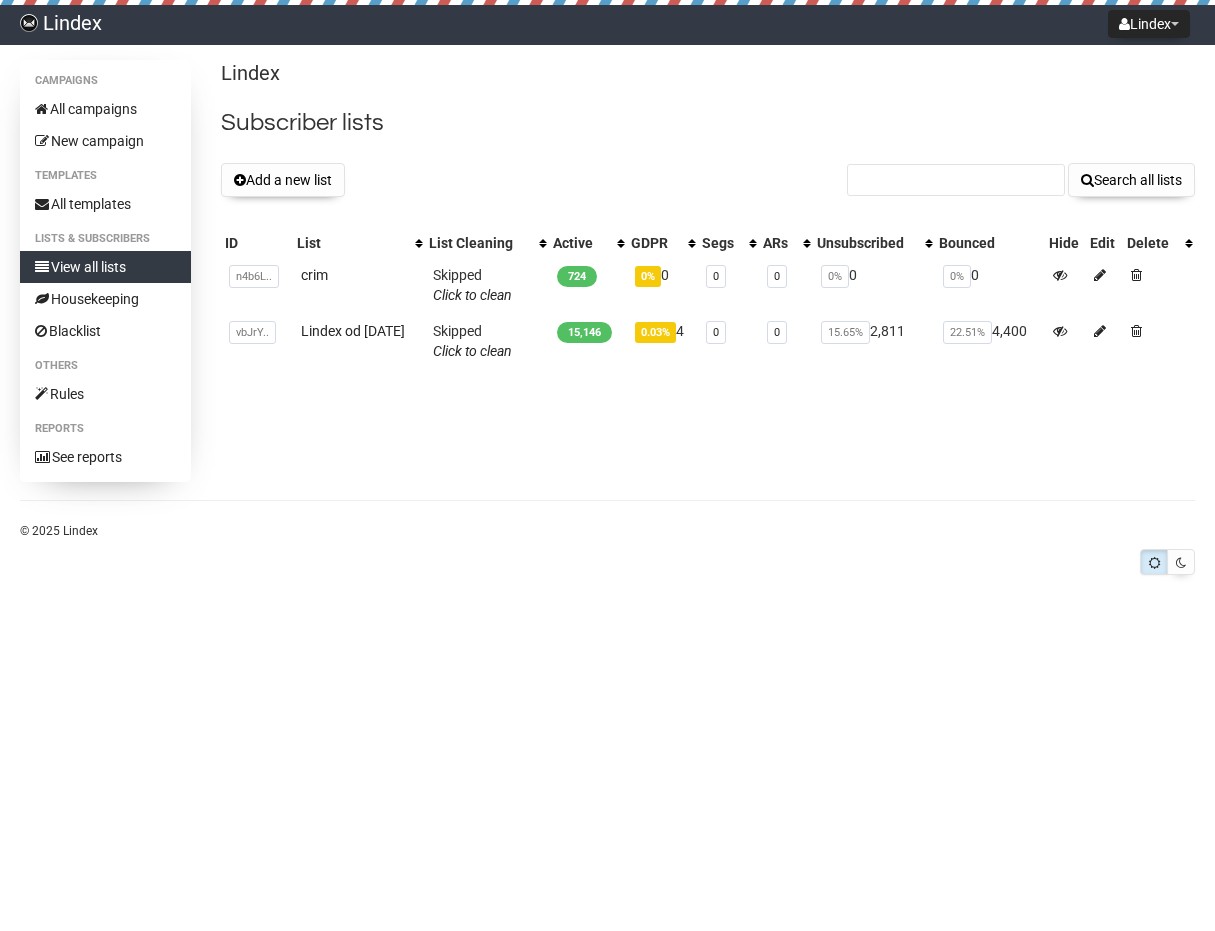 scroll, scrollTop: 0, scrollLeft: 0, axis: both 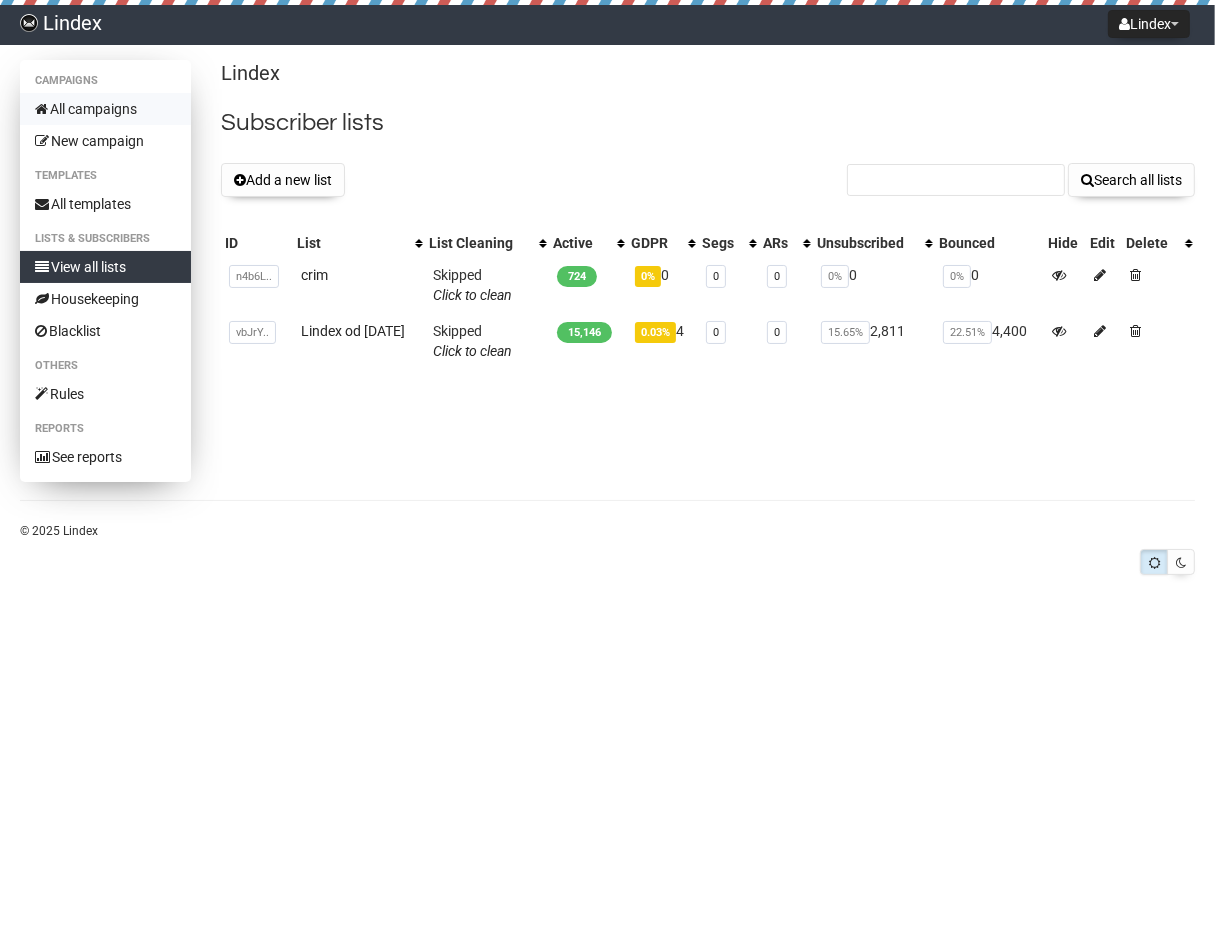 click on "All campaigns" at bounding box center [105, 109] 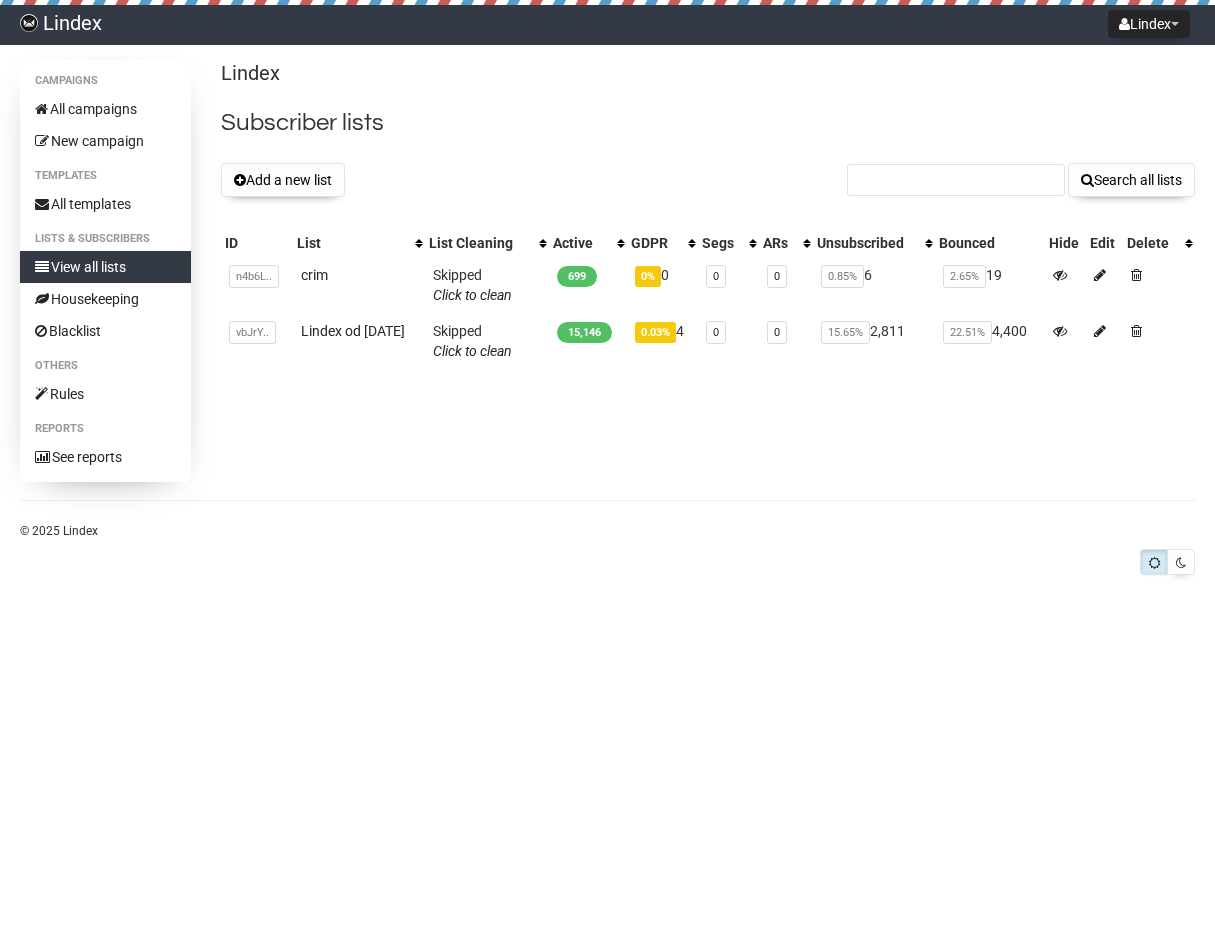 scroll, scrollTop: 0, scrollLeft: 0, axis: both 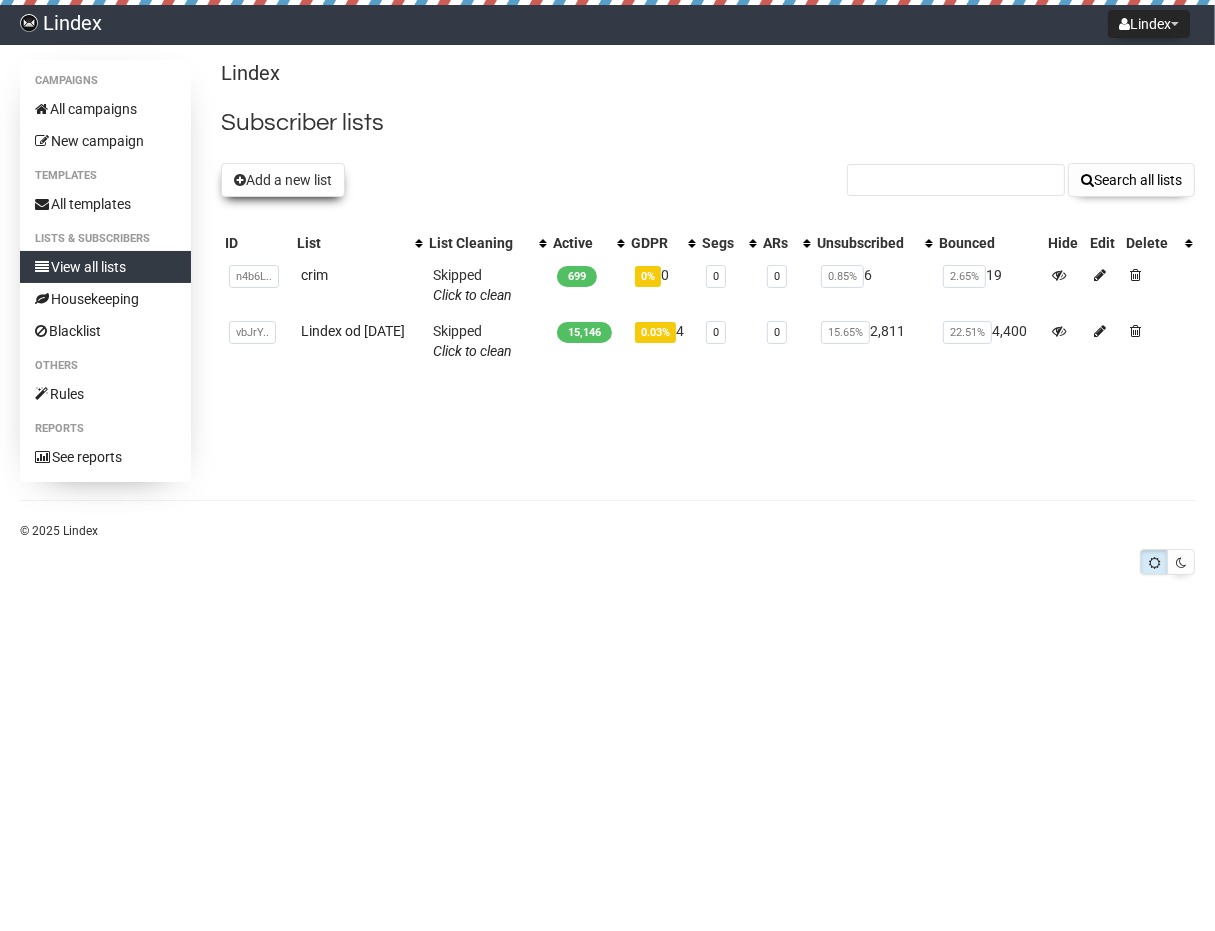click on "Add a new list" at bounding box center (283, 180) 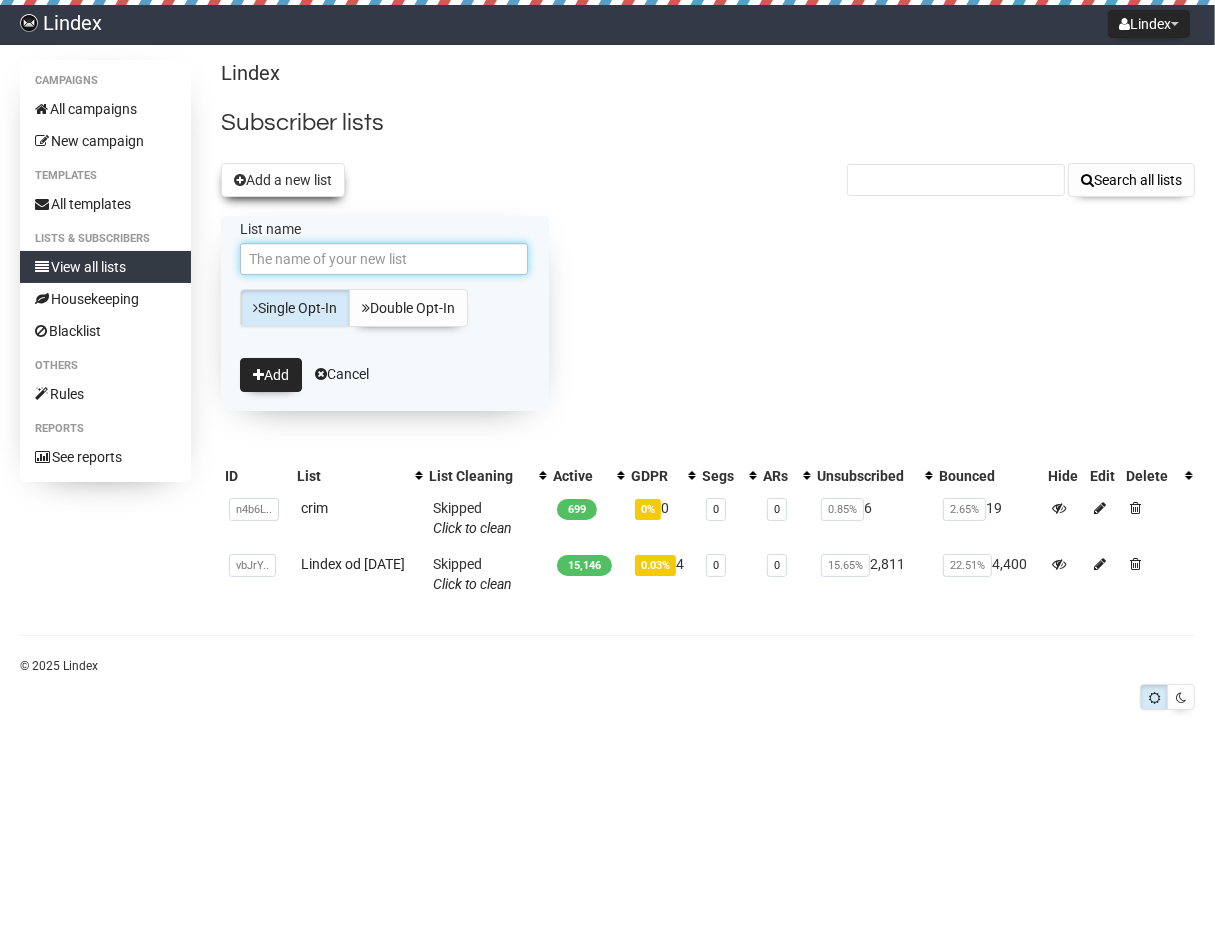 scroll, scrollTop: 0, scrollLeft: 0, axis: both 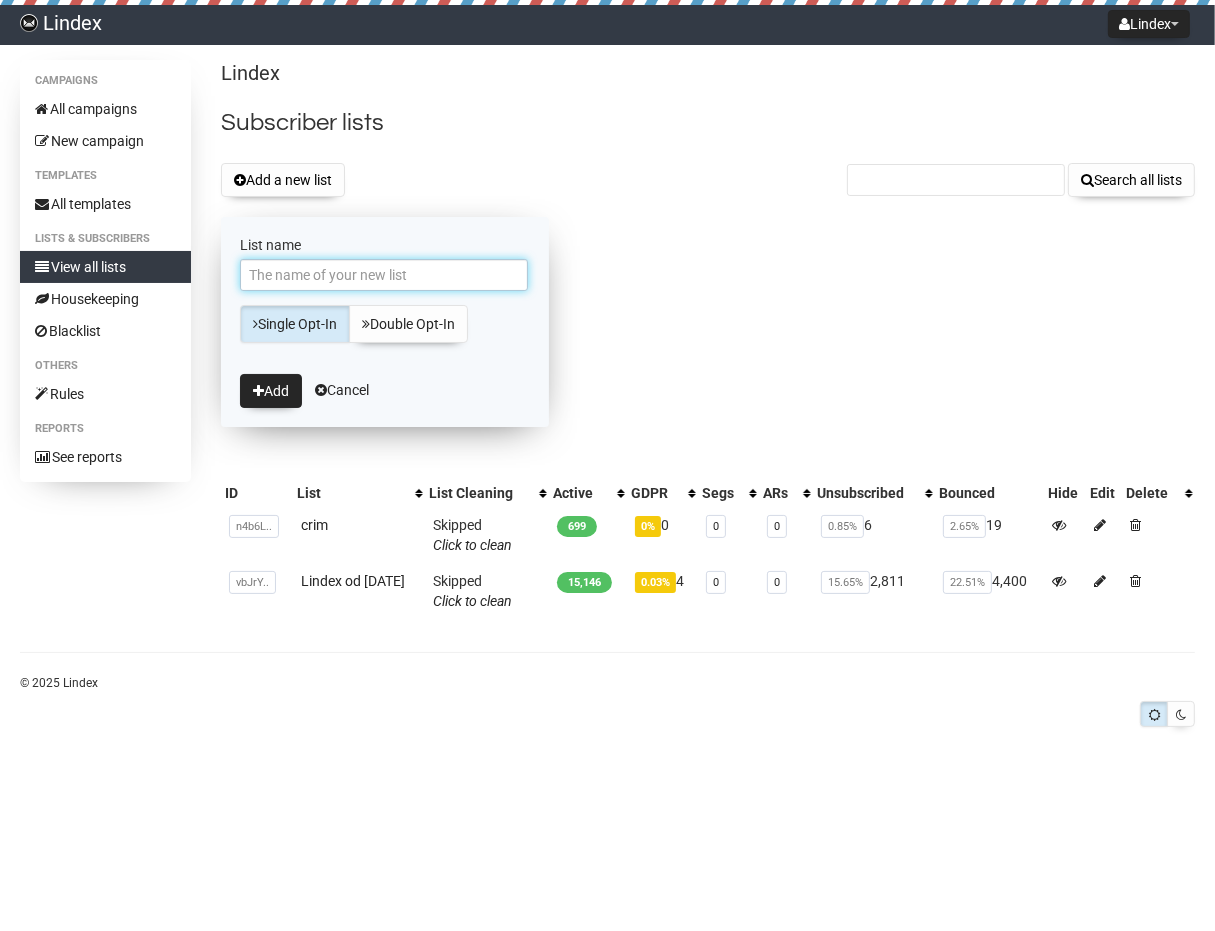 click on "List name" at bounding box center (384, 275) 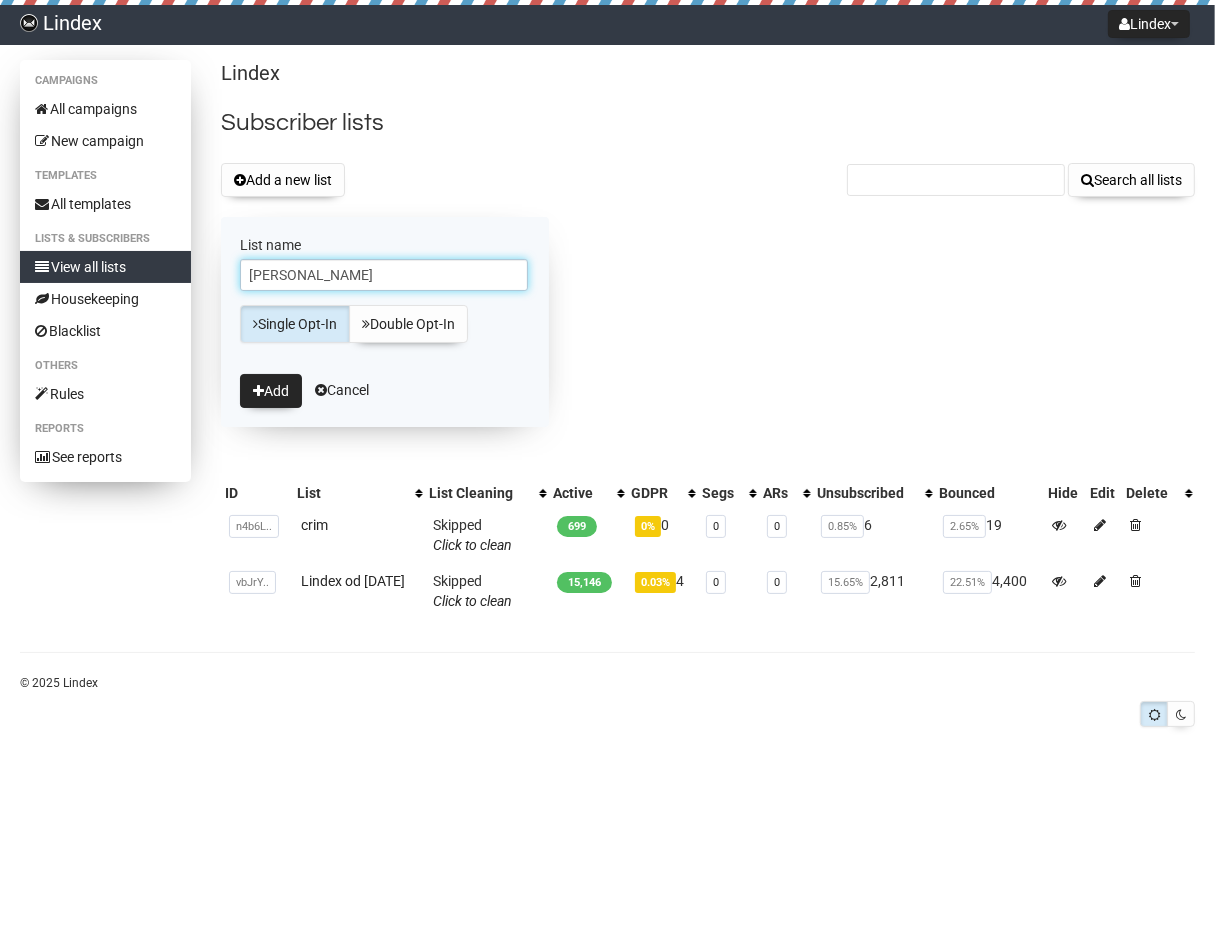 drag, startPoint x: 335, startPoint y: 270, endPoint x: 171, endPoint y: 272, distance: 164.01219 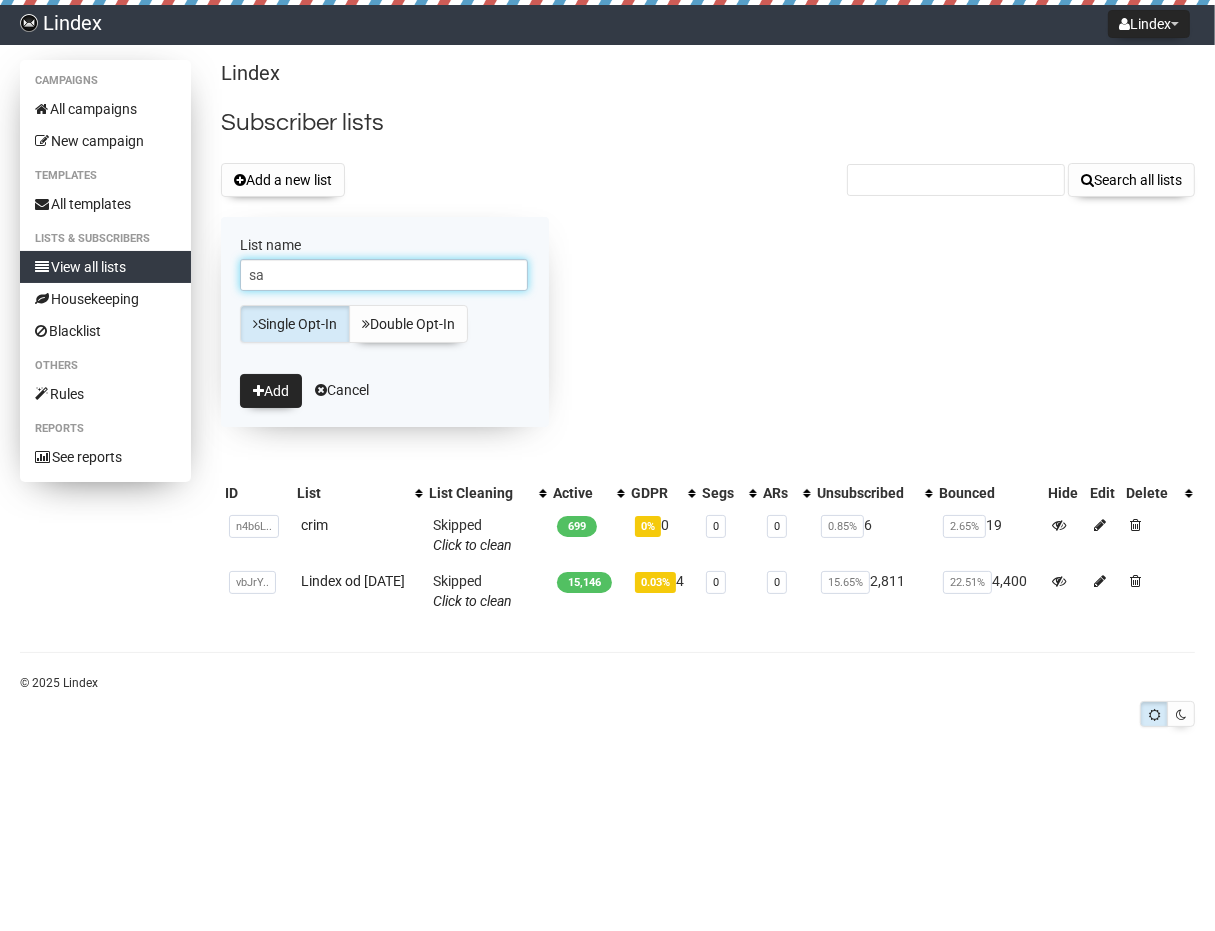 drag, startPoint x: 291, startPoint y: 279, endPoint x: 144, endPoint y: 275, distance: 147.05441 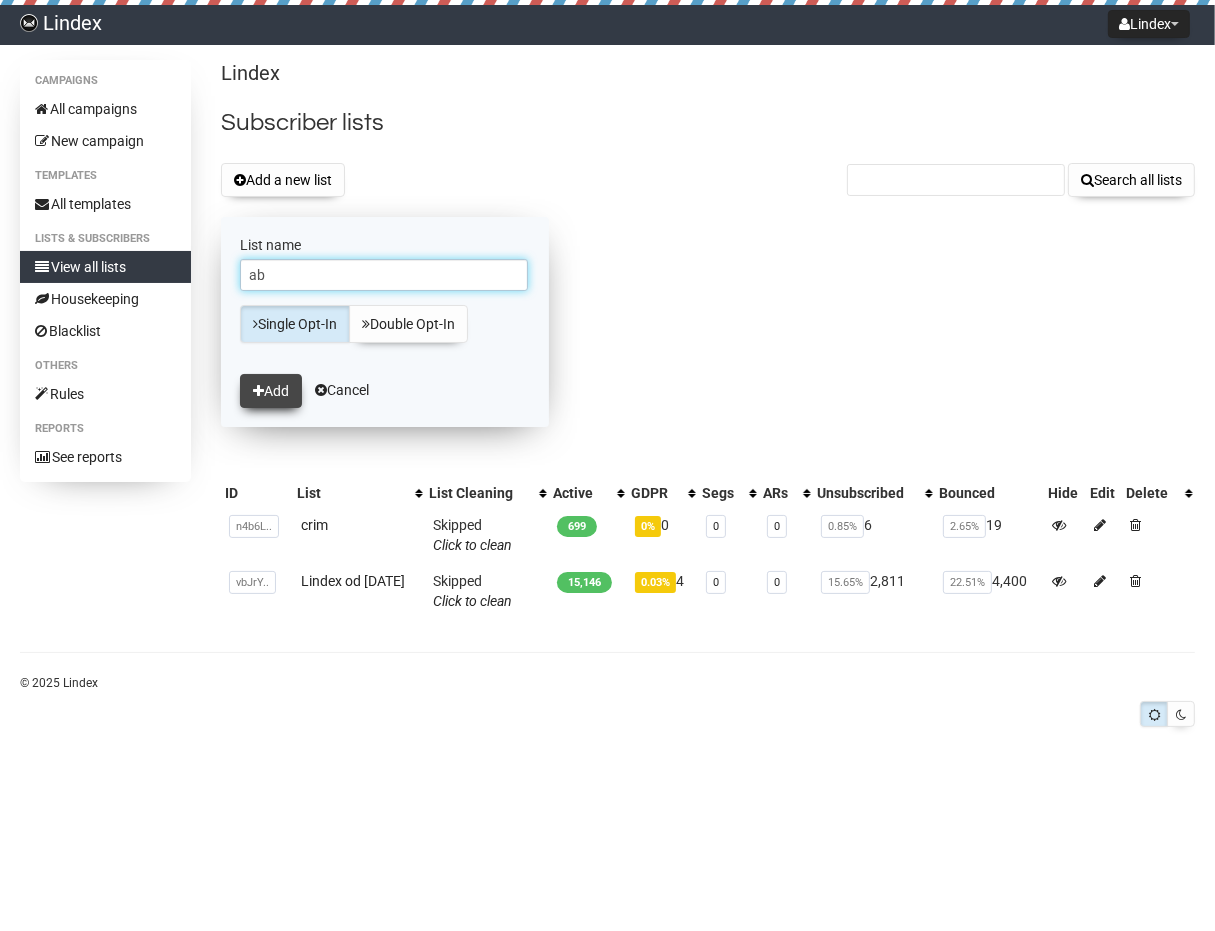 type on "ab" 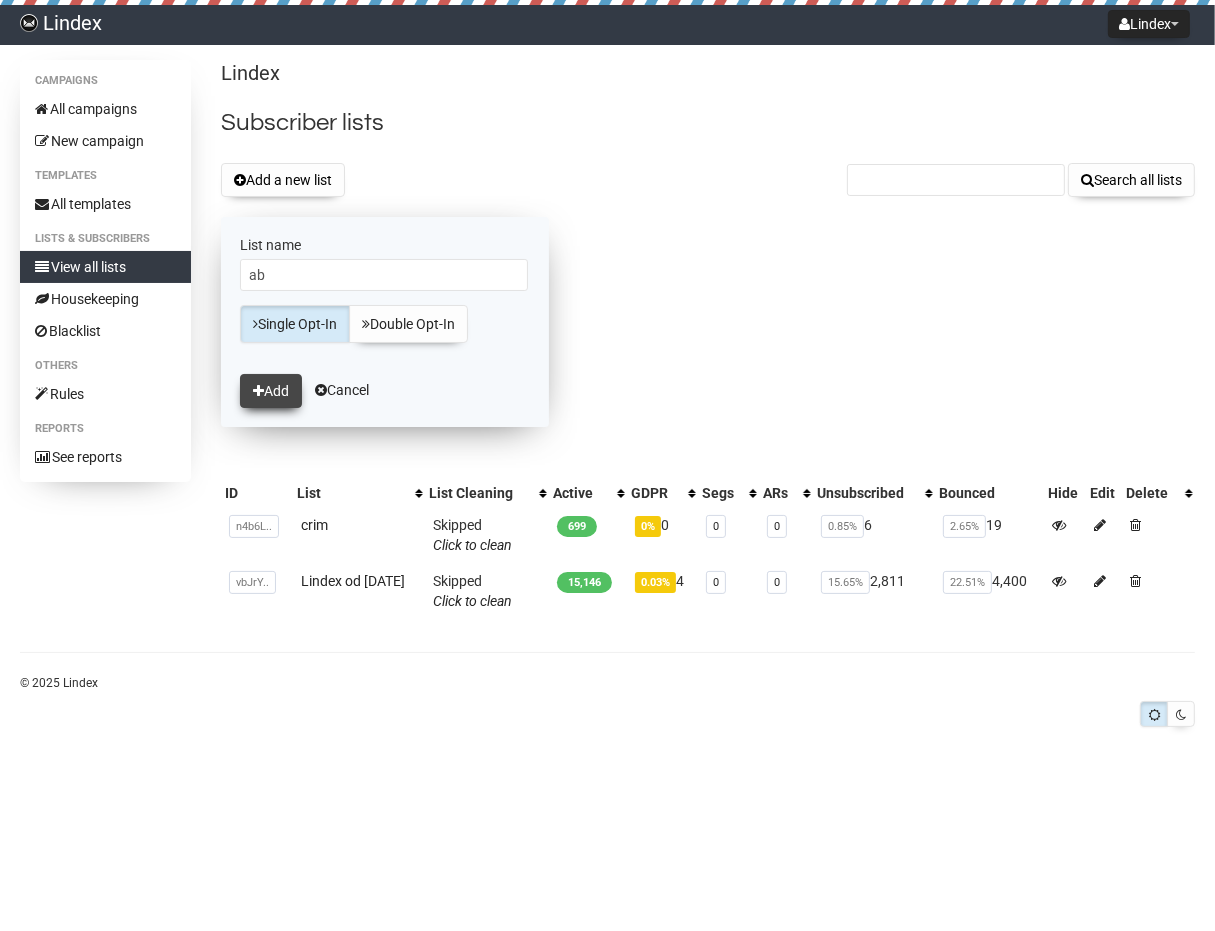 click on "Add" at bounding box center [271, 391] 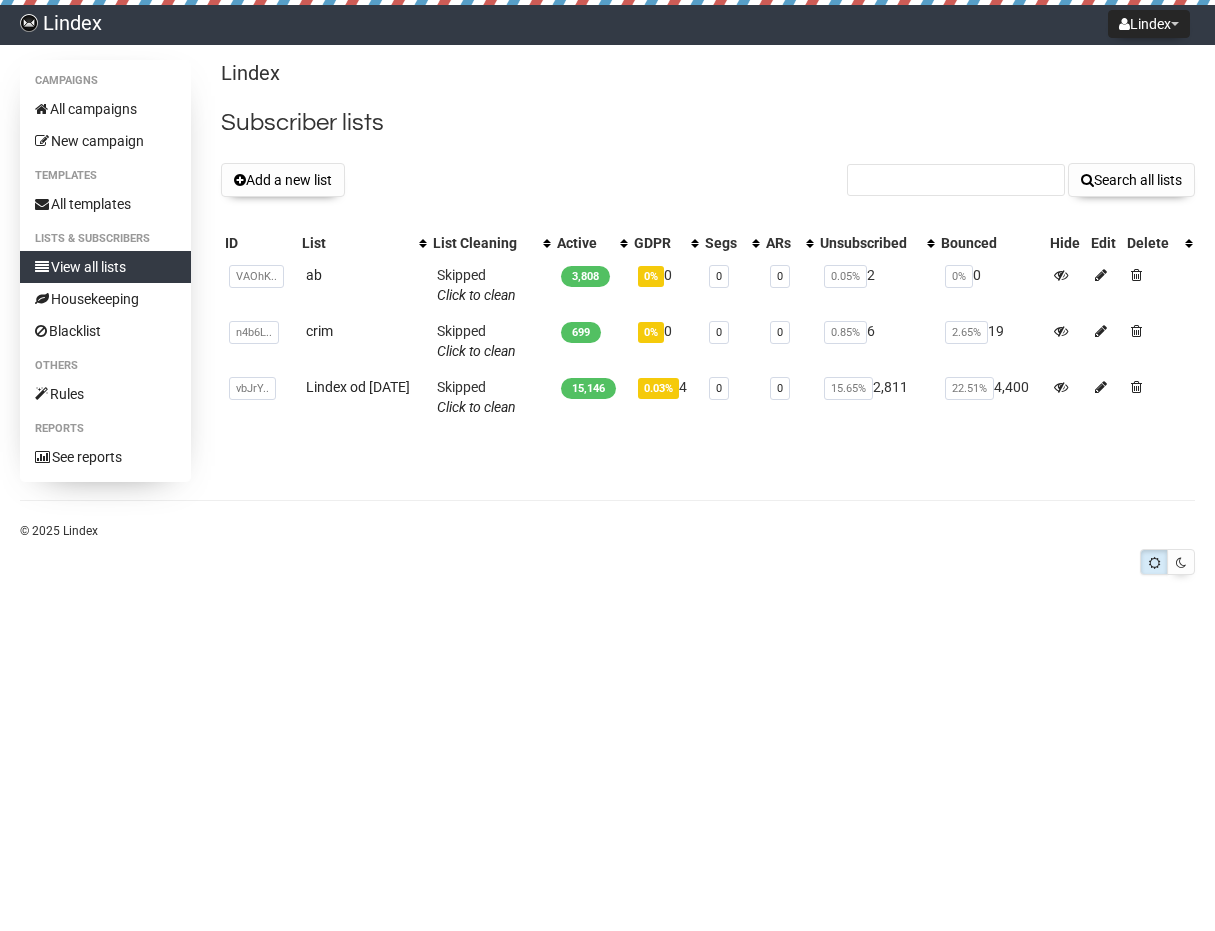 scroll, scrollTop: 0, scrollLeft: 0, axis: both 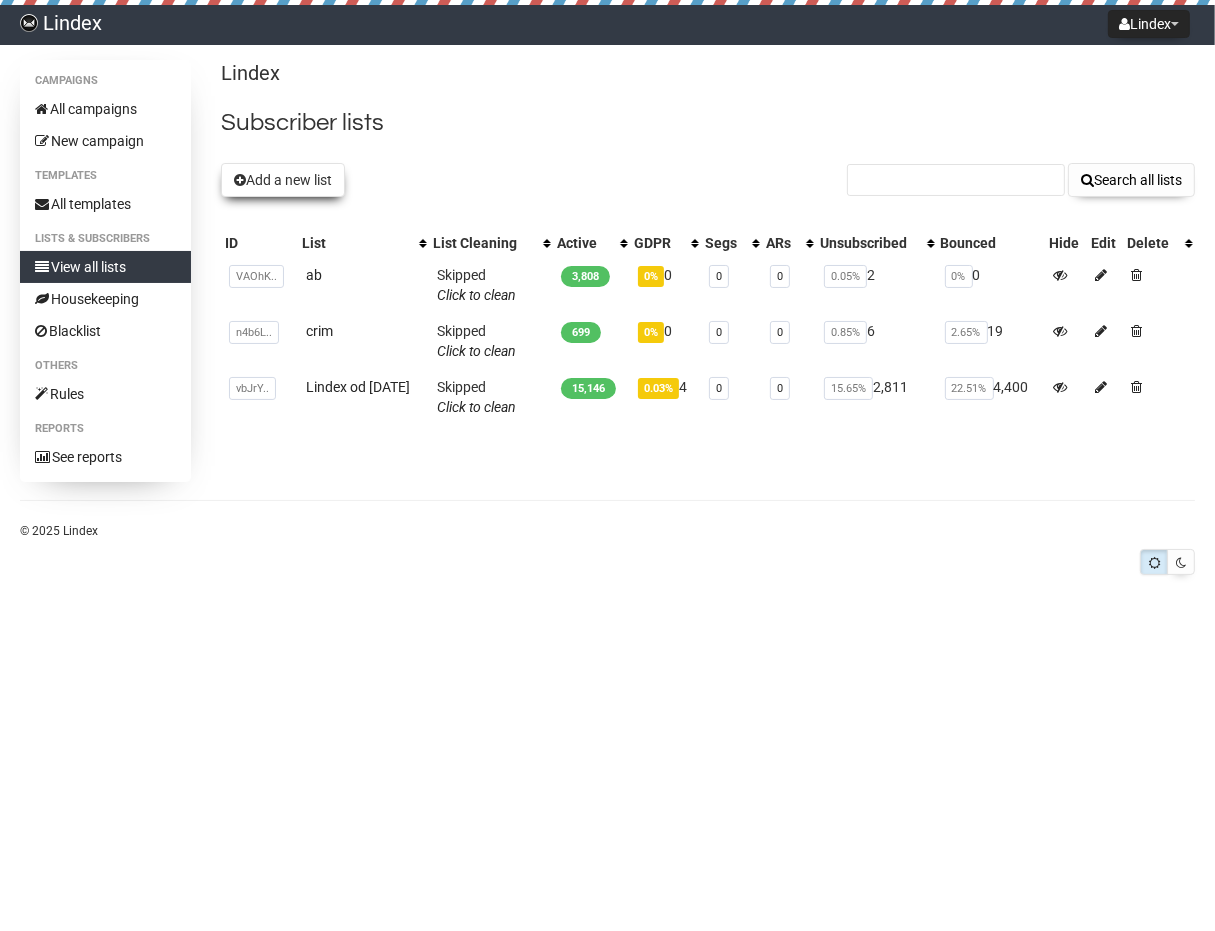 click on "Add a new list" at bounding box center (283, 180) 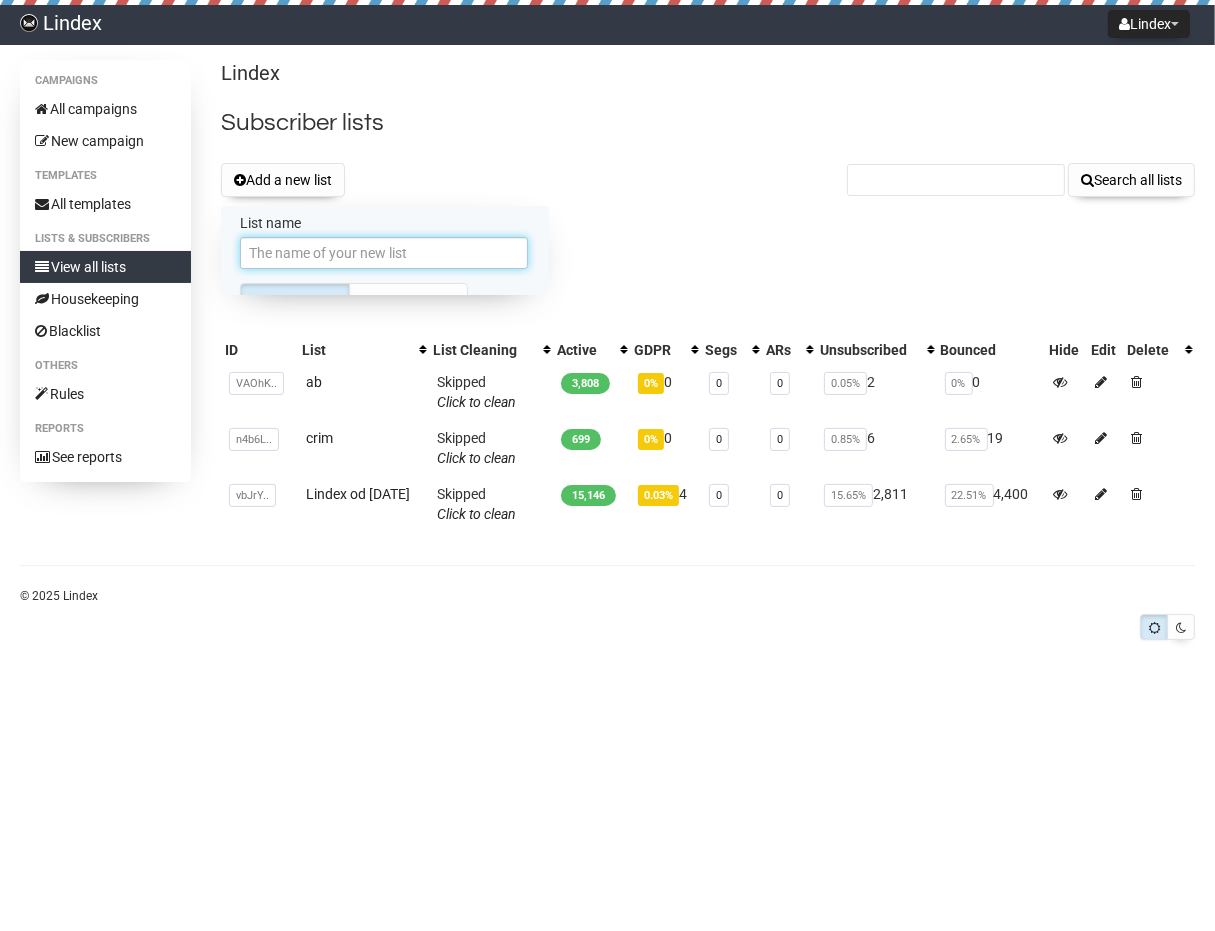 scroll, scrollTop: 0, scrollLeft: 0, axis: both 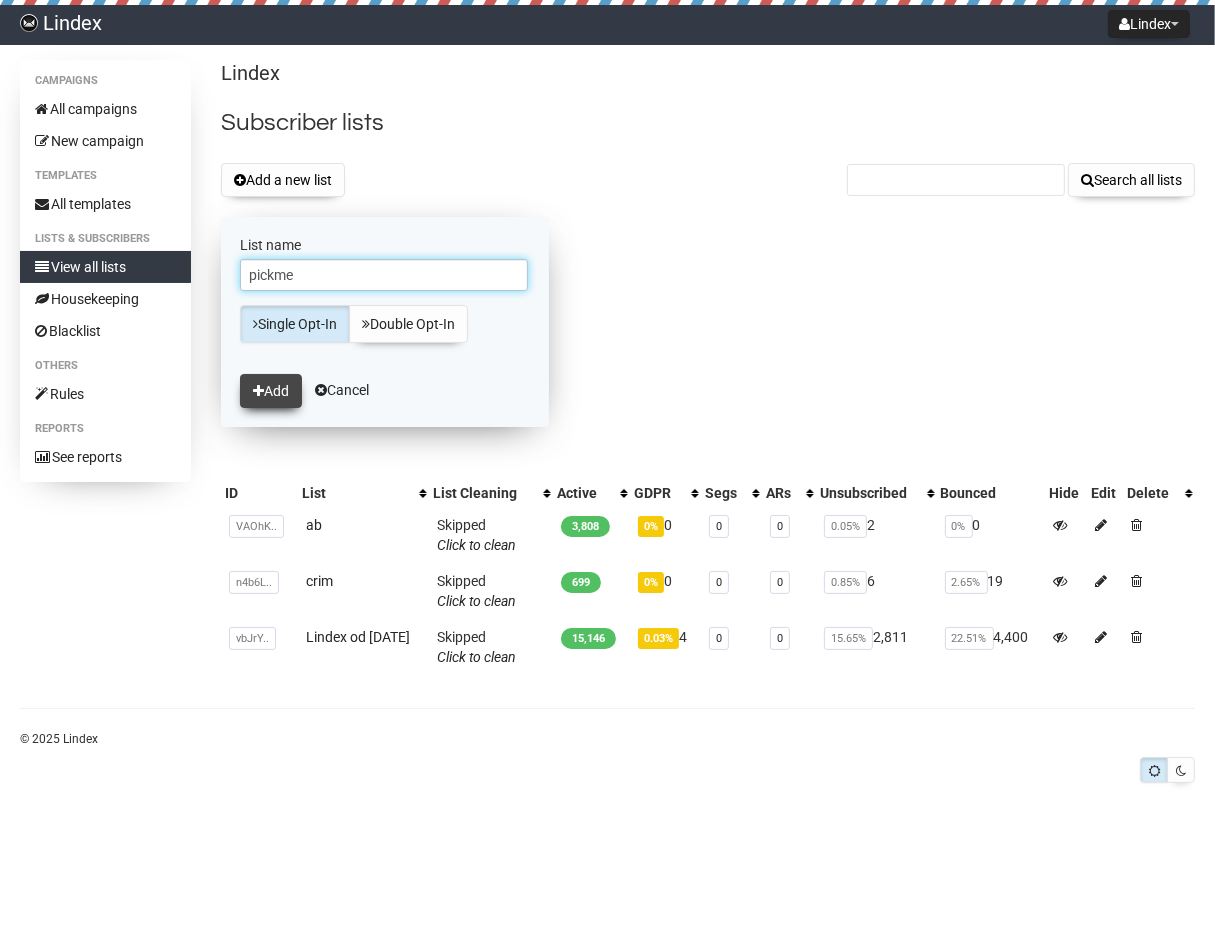 type on "pickme" 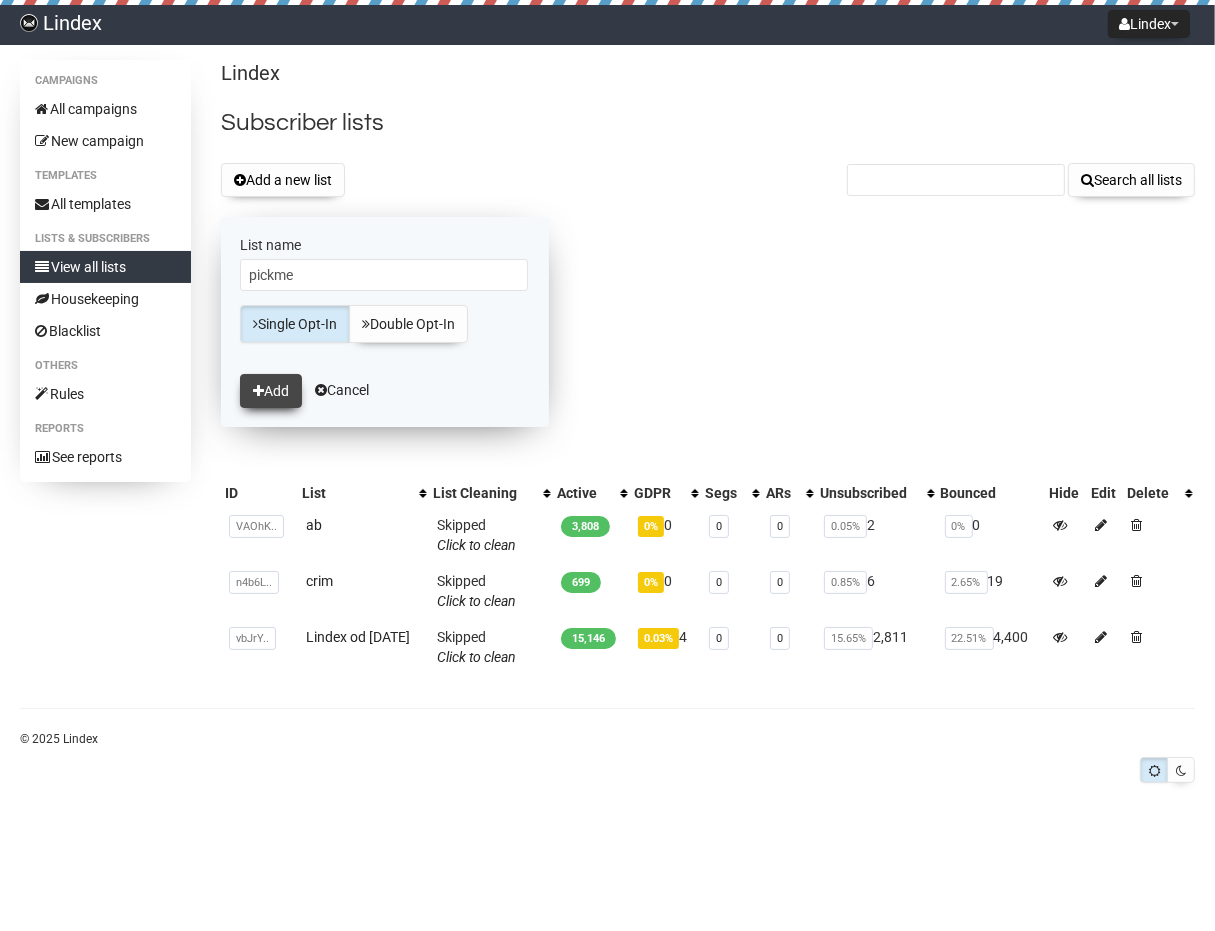 click at bounding box center [258, 391] 